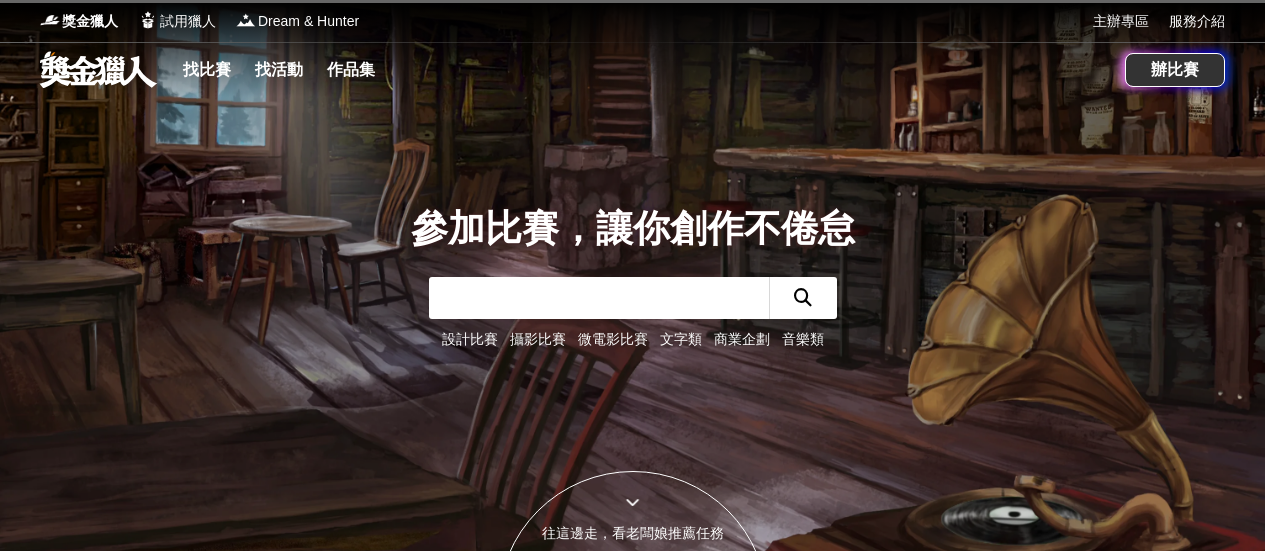 scroll, scrollTop: 0, scrollLeft: 0, axis: both 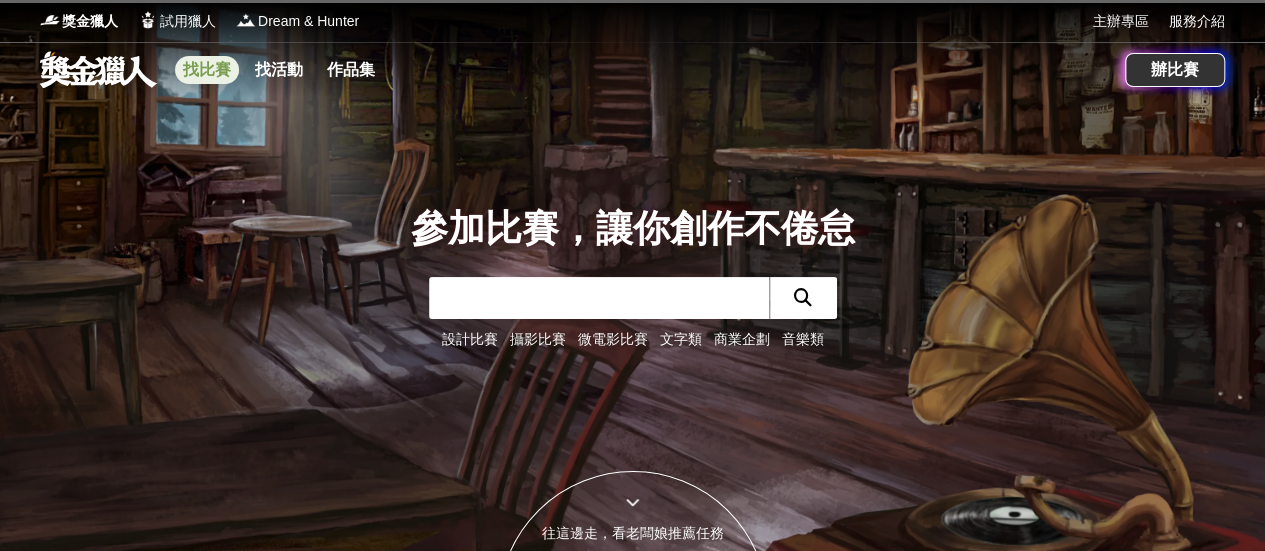 click on "找比賽" at bounding box center [207, 70] 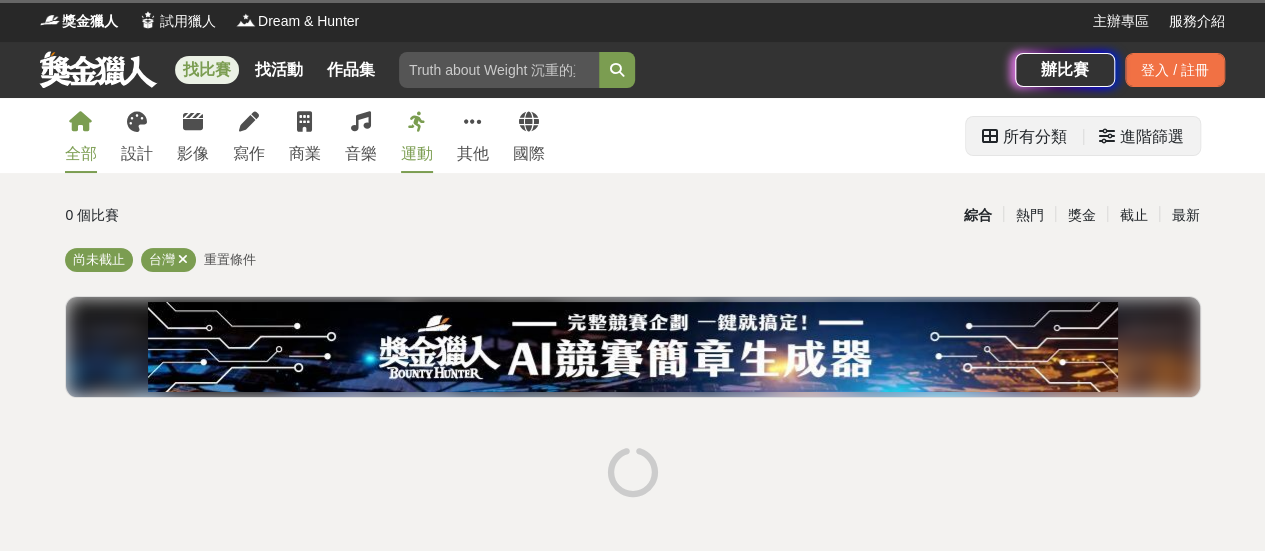 click on "所有分類" at bounding box center (1035, 137) 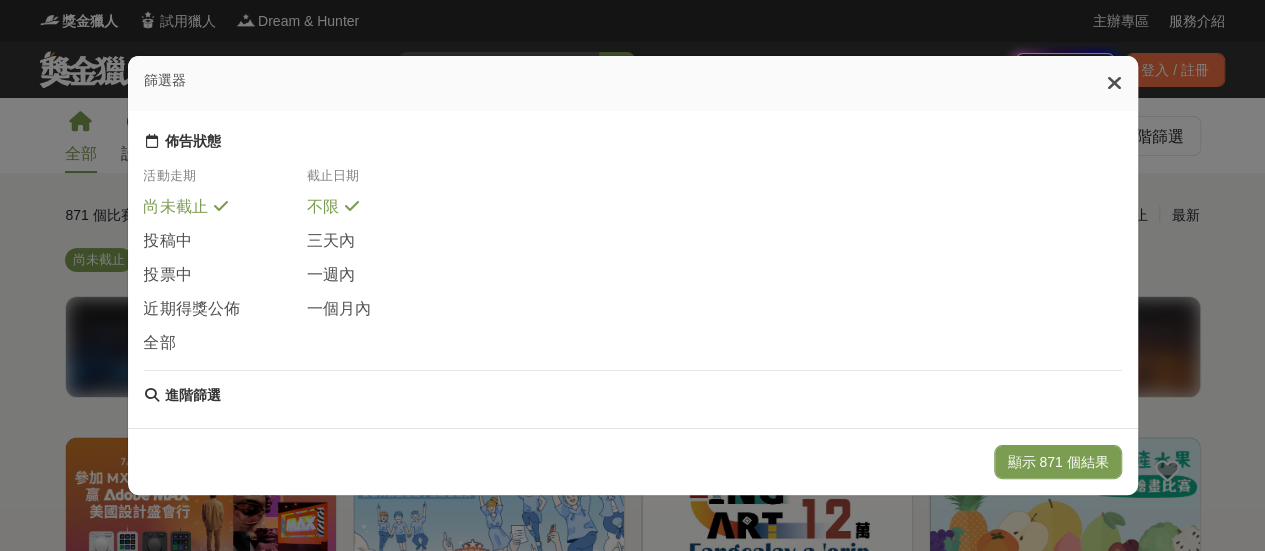 scroll, scrollTop: 200, scrollLeft: 0, axis: vertical 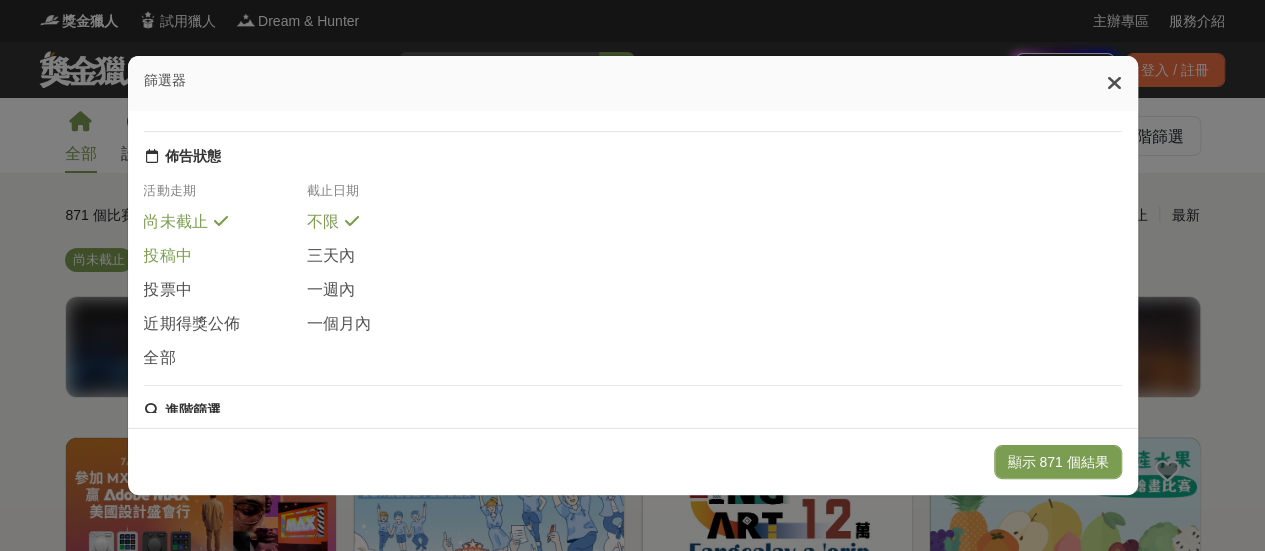 click on "投稿中" at bounding box center (225, 262) 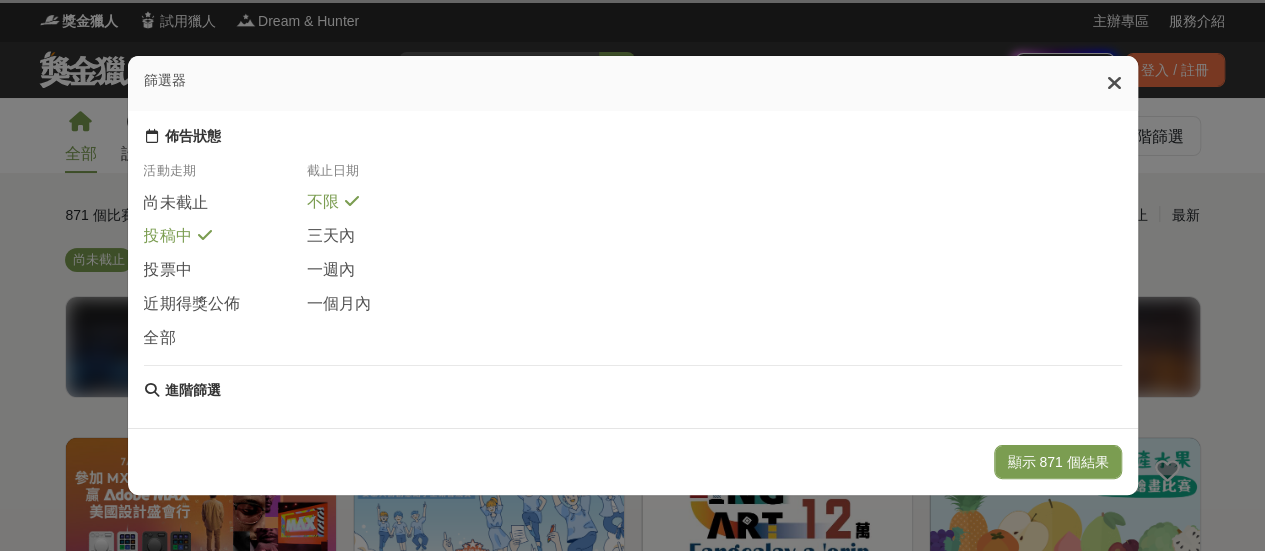 scroll, scrollTop: 100, scrollLeft: 0, axis: vertical 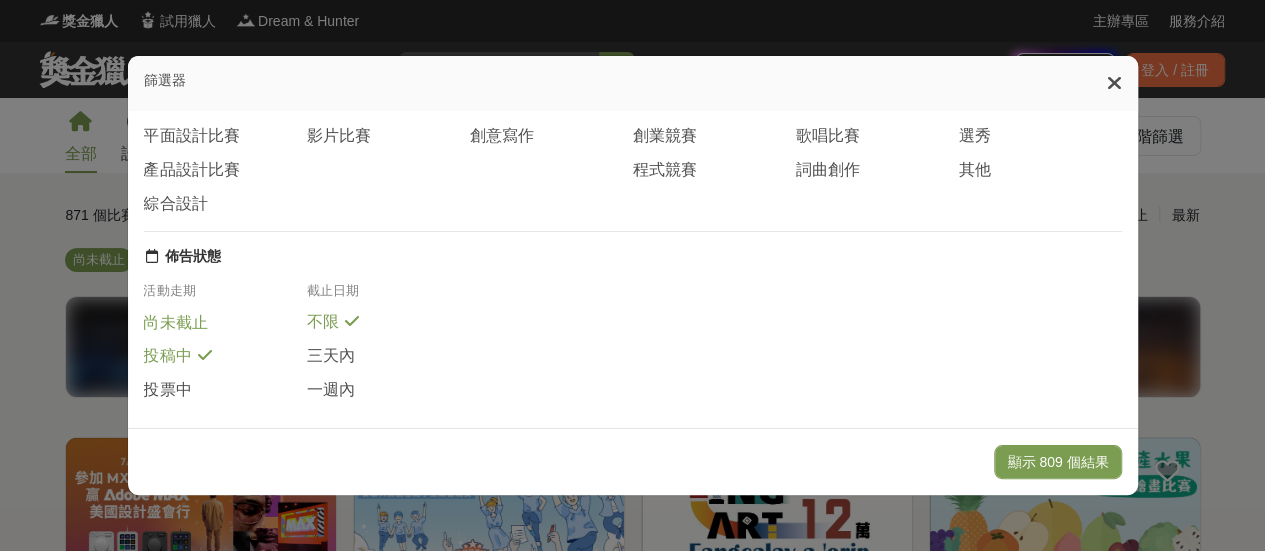 click on "尚未截止" at bounding box center [225, 329] 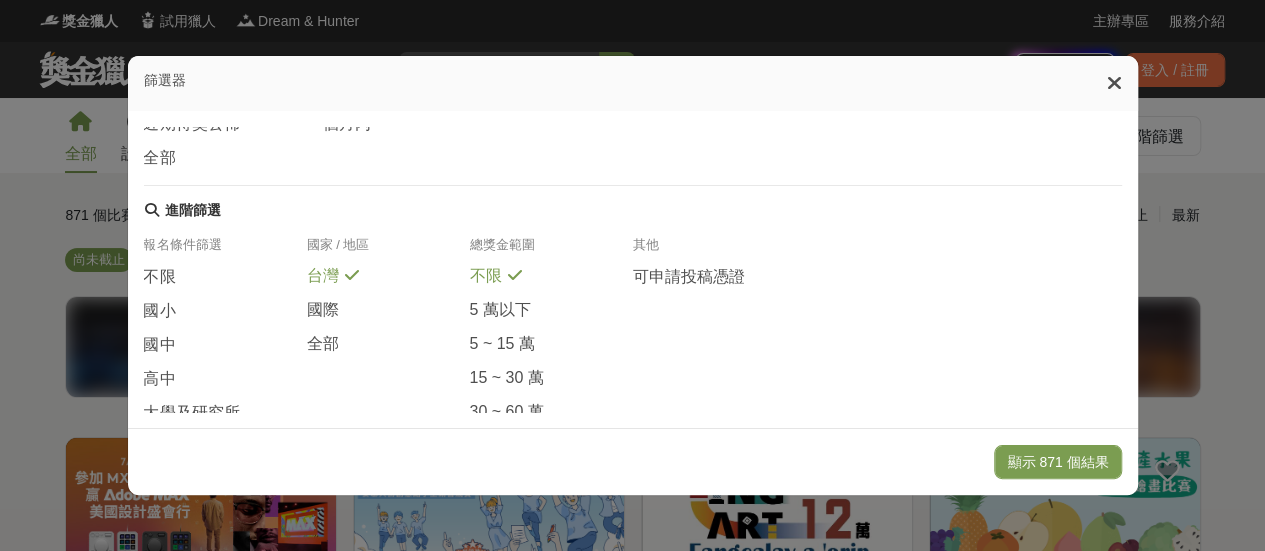 scroll, scrollTop: 500, scrollLeft: 0, axis: vertical 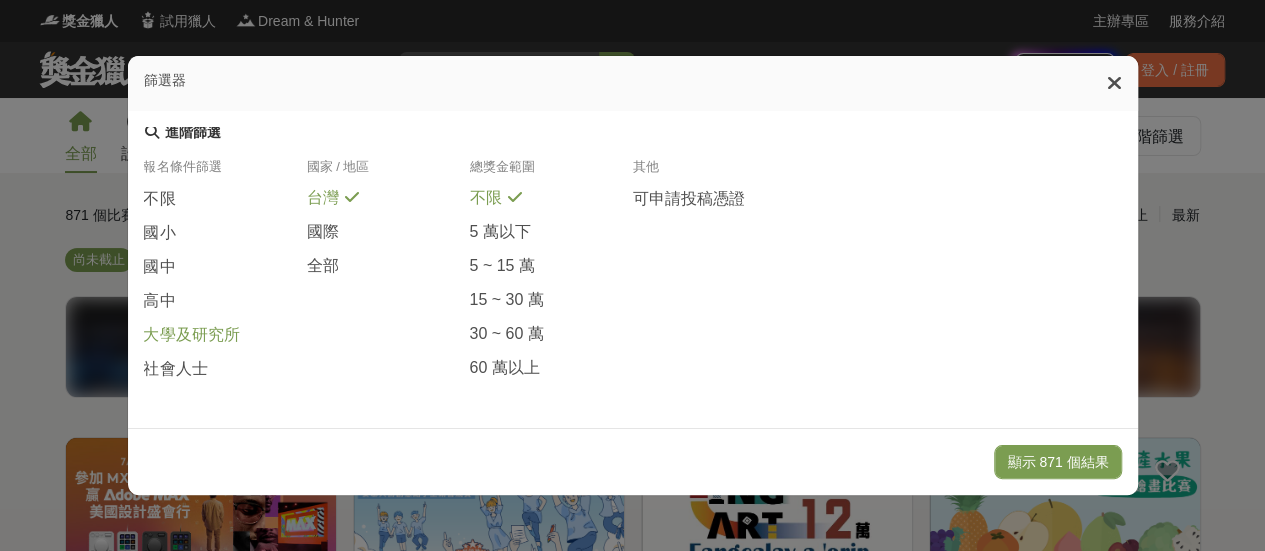 click on "大學及研究所" at bounding box center [192, 335] 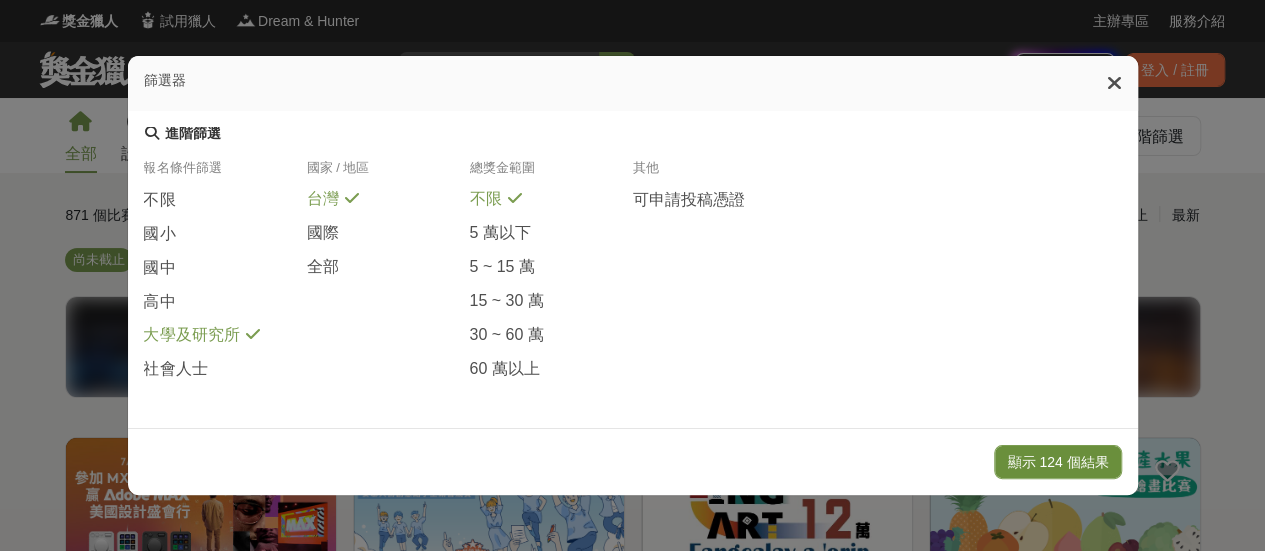 click on "顯示 124 個結果" at bounding box center [1057, 462] 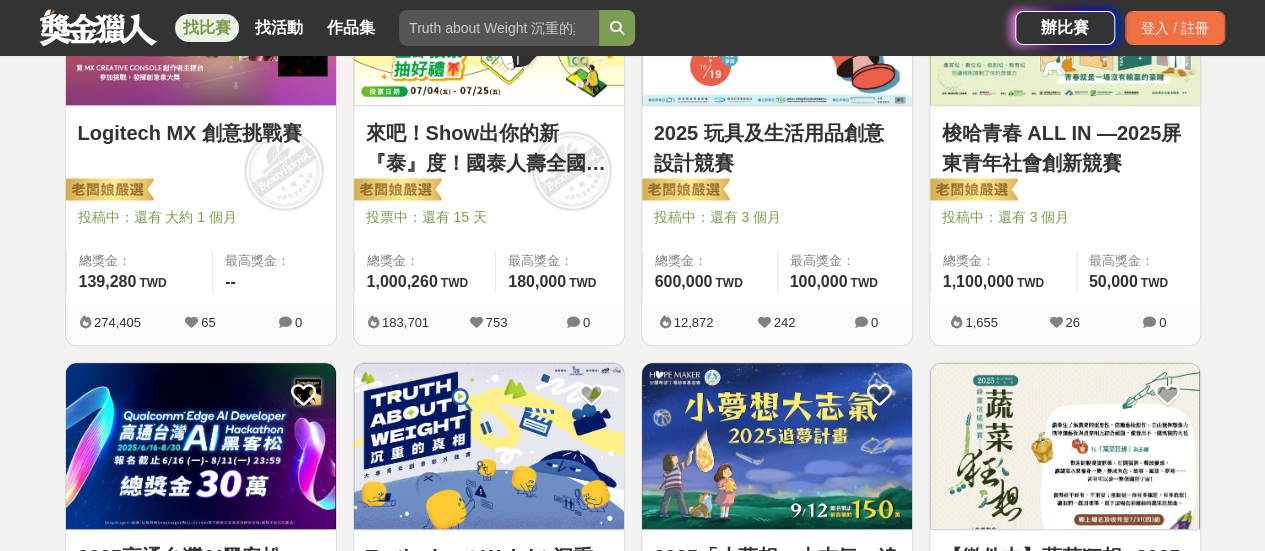 scroll, scrollTop: 300, scrollLeft: 0, axis: vertical 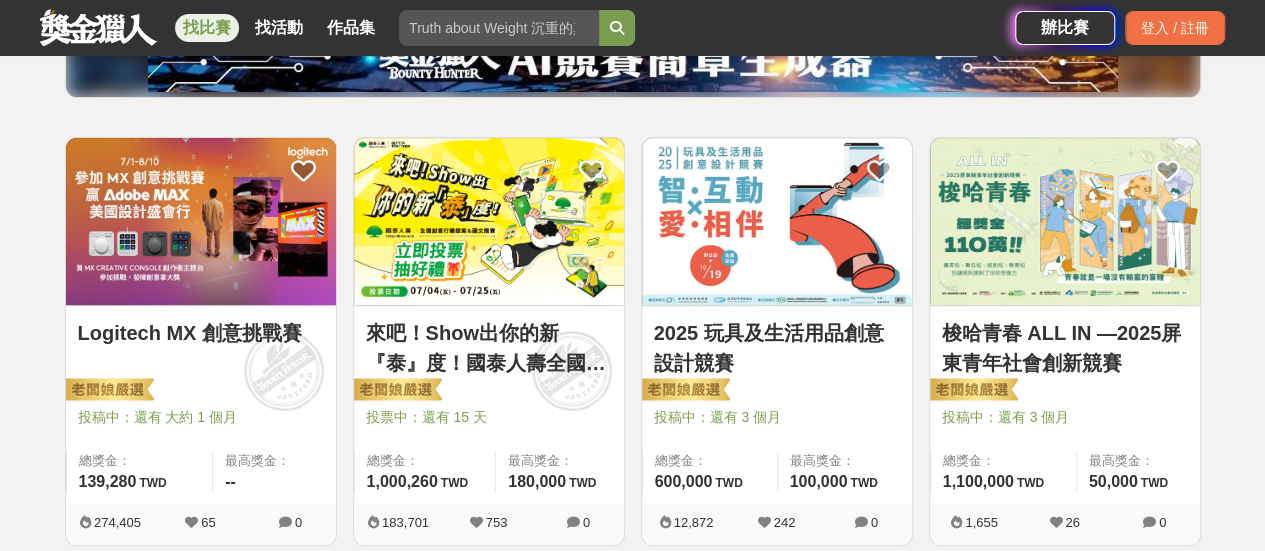 click on "2025 玩具及生活用品創意設計競賽" at bounding box center [777, 348] 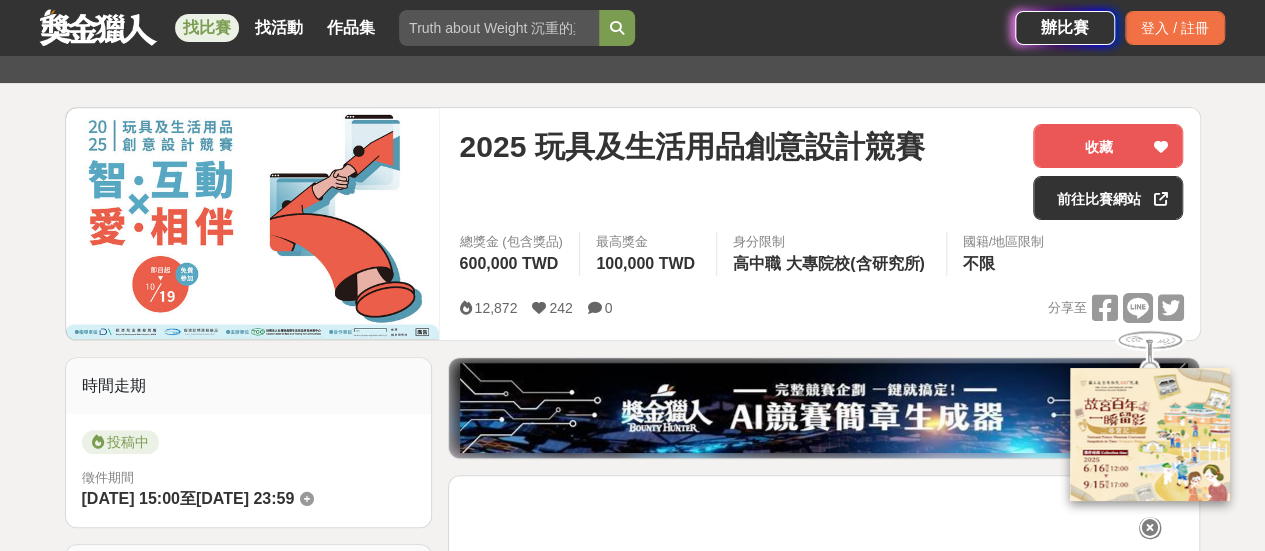 scroll, scrollTop: 200, scrollLeft: 0, axis: vertical 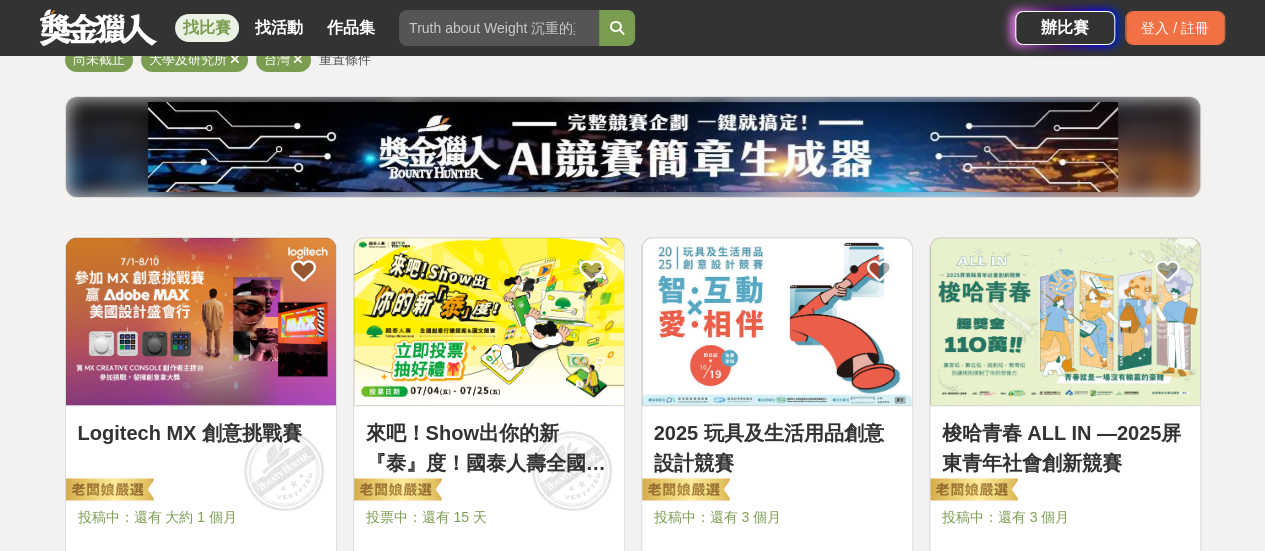 click at bounding box center (777, 321) 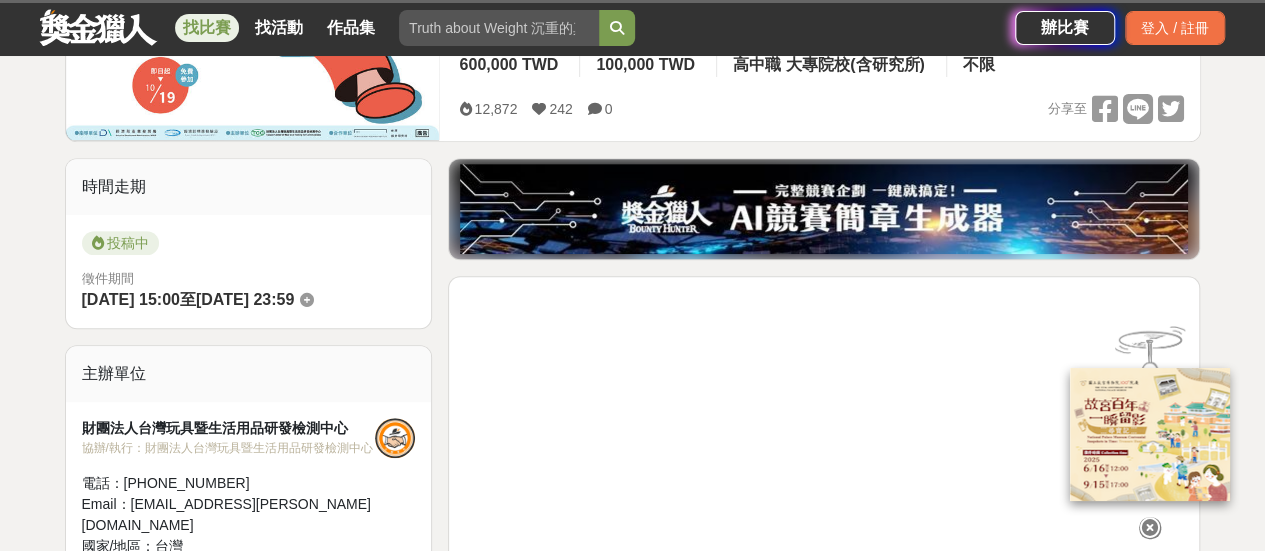 scroll, scrollTop: 500, scrollLeft: 0, axis: vertical 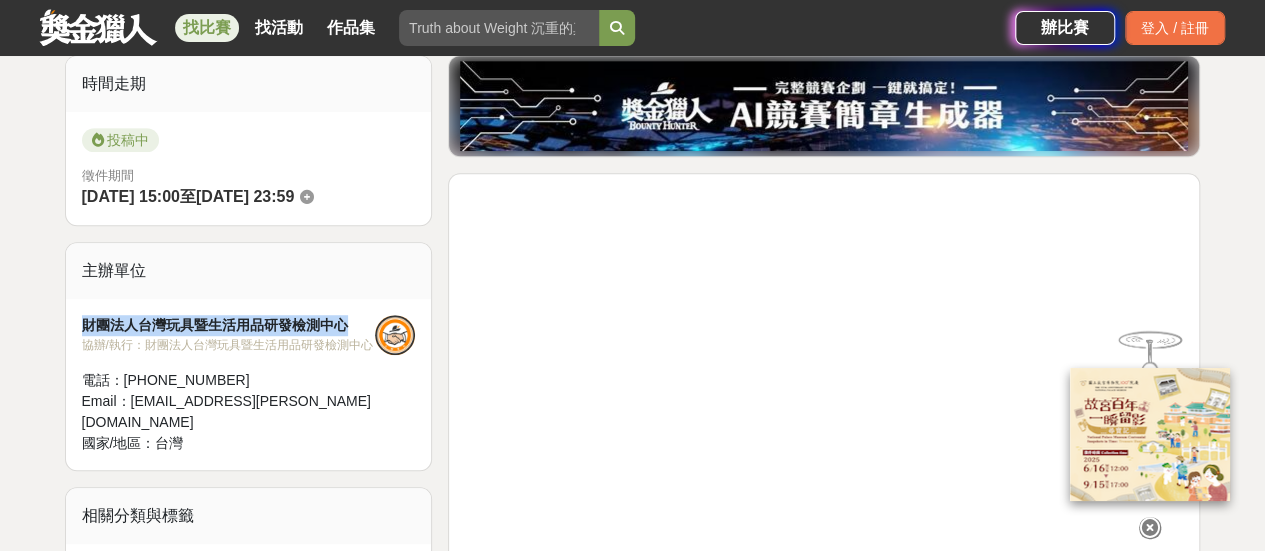 drag, startPoint x: 84, startPoint y: 318, endPoint x: 358, endPoint y: 320, distance: 274.0073 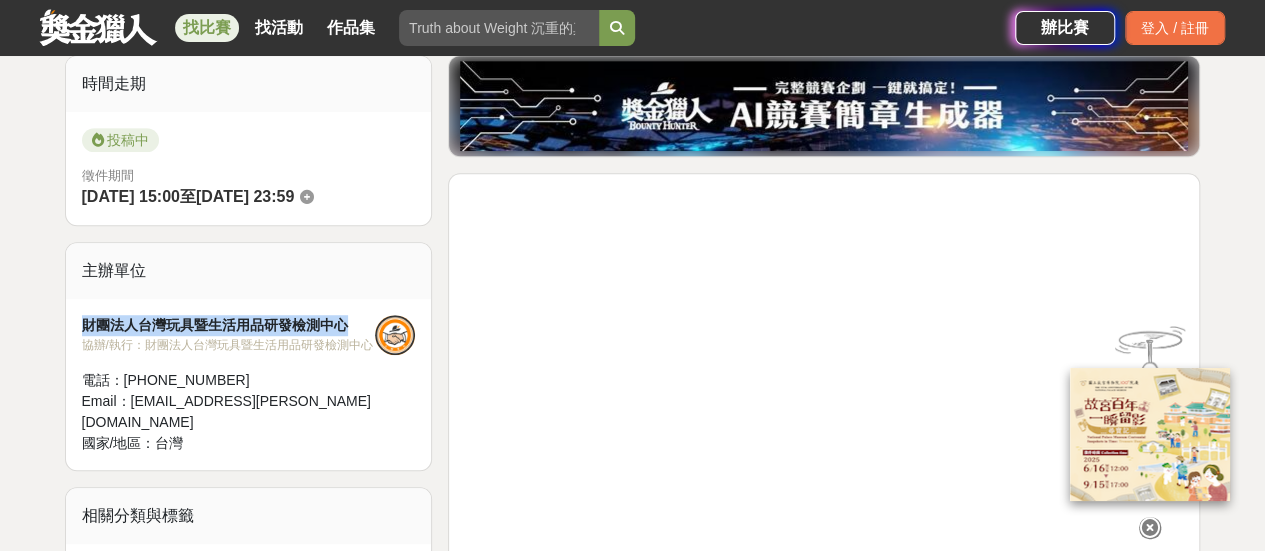 click on "財團法人台灣玩具暨生活用品研發檢測中心" at bounding box center (229, 325) 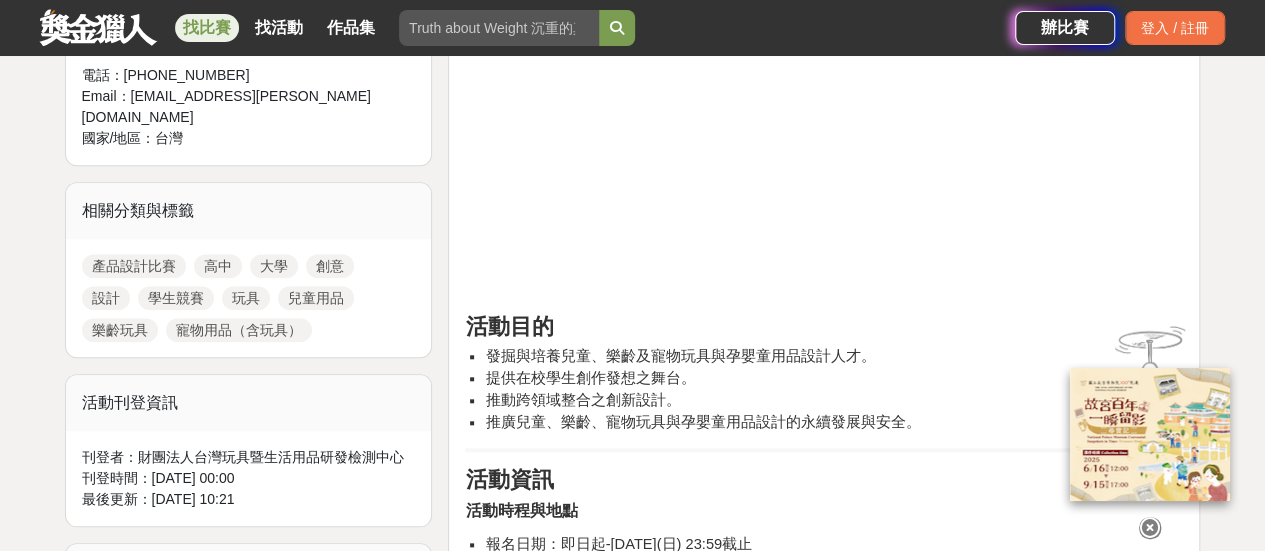 scroll, scrollTop: 1000, scrollLeft: 0, axis: vertical 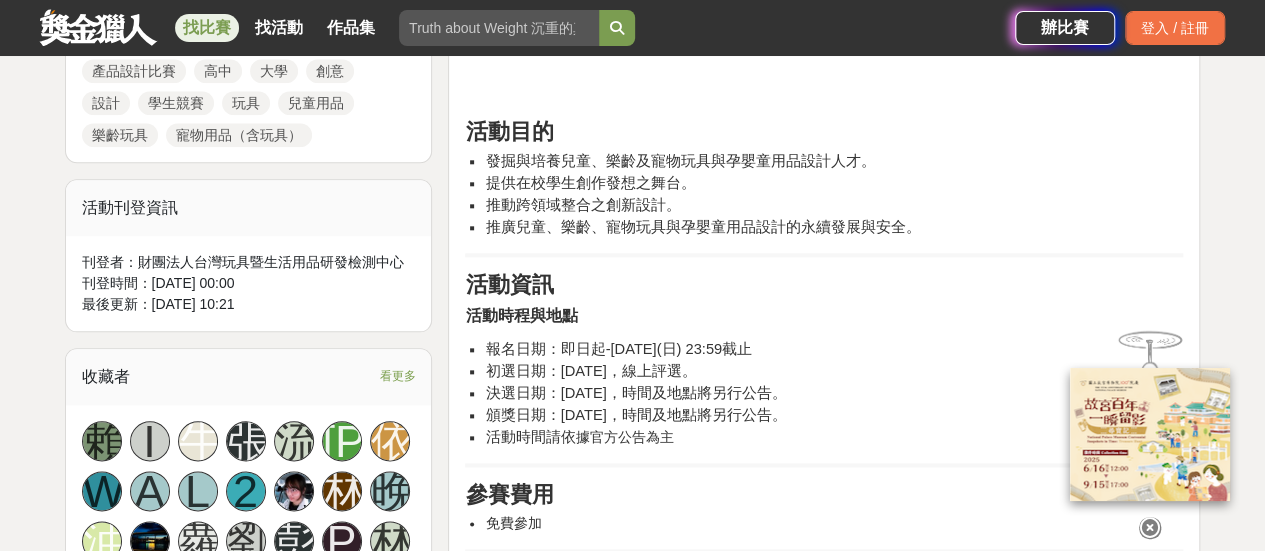 click on "推廣兒童、樂齡、寵物玩具與孕嬰童用品設計的永續發展與安全。" at bounding box center [702, 227] 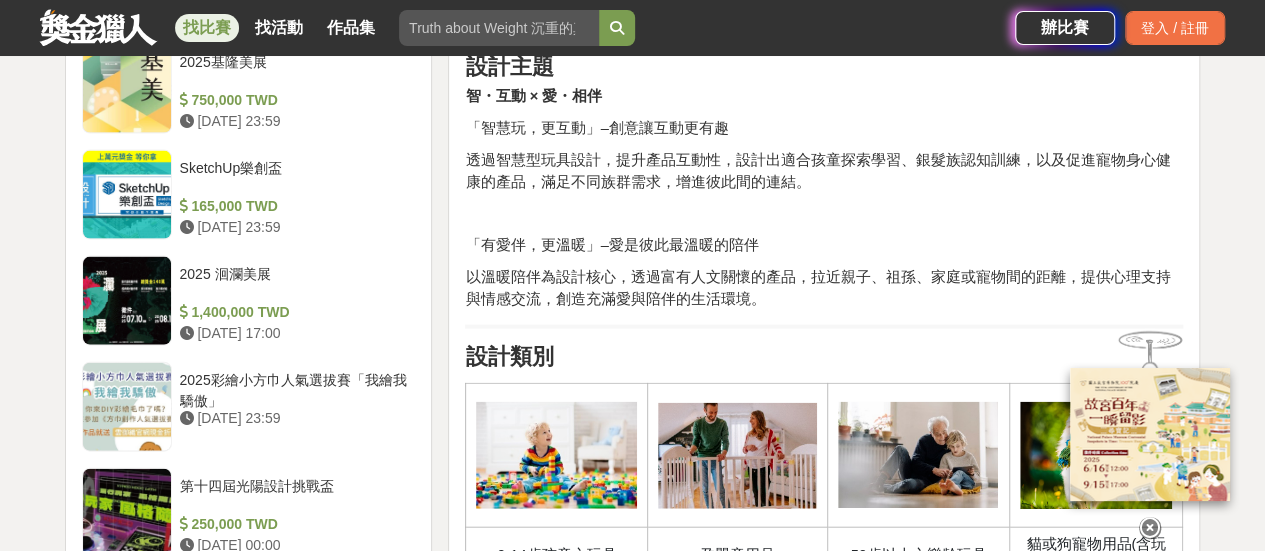 scroll, scrollTop: 2000, scrollLeft: 0, axis: vertical 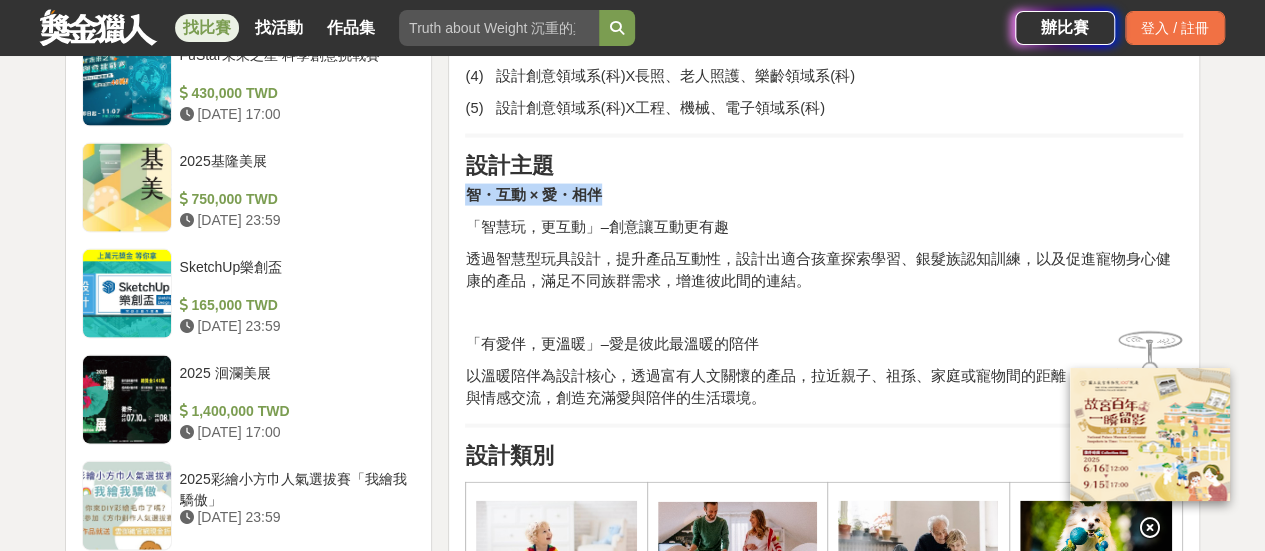 drag, startPoint x: 466, startPoint y: 201, endPoint x: 610, endPoint y: 200, distance: 144.00348 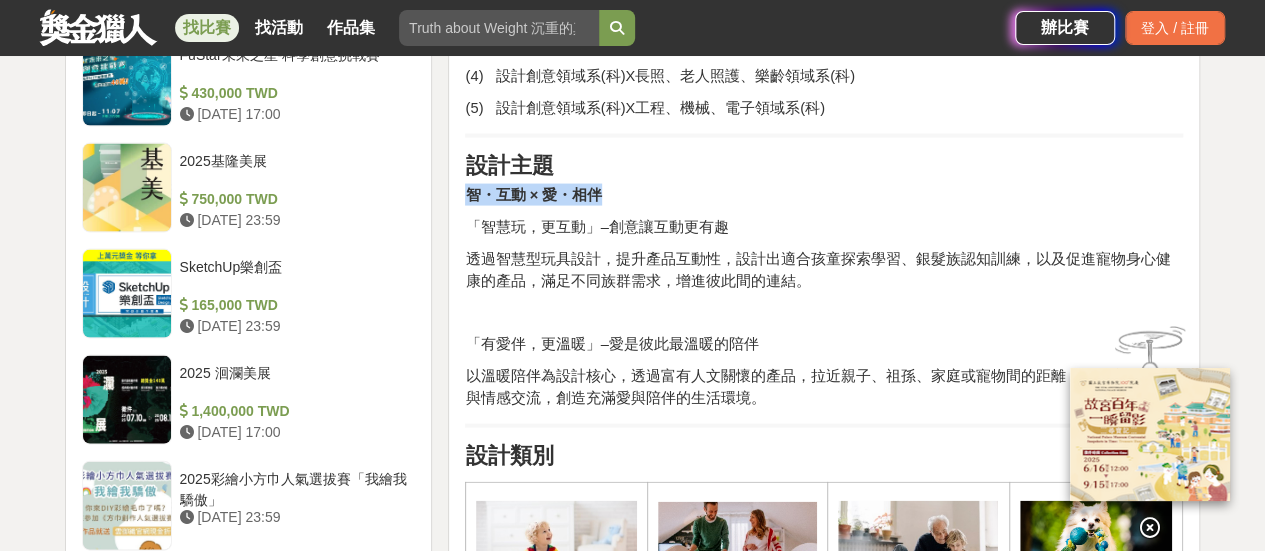 click on "智・互動 × 愛・相伴" at bounding box center [824, 195] 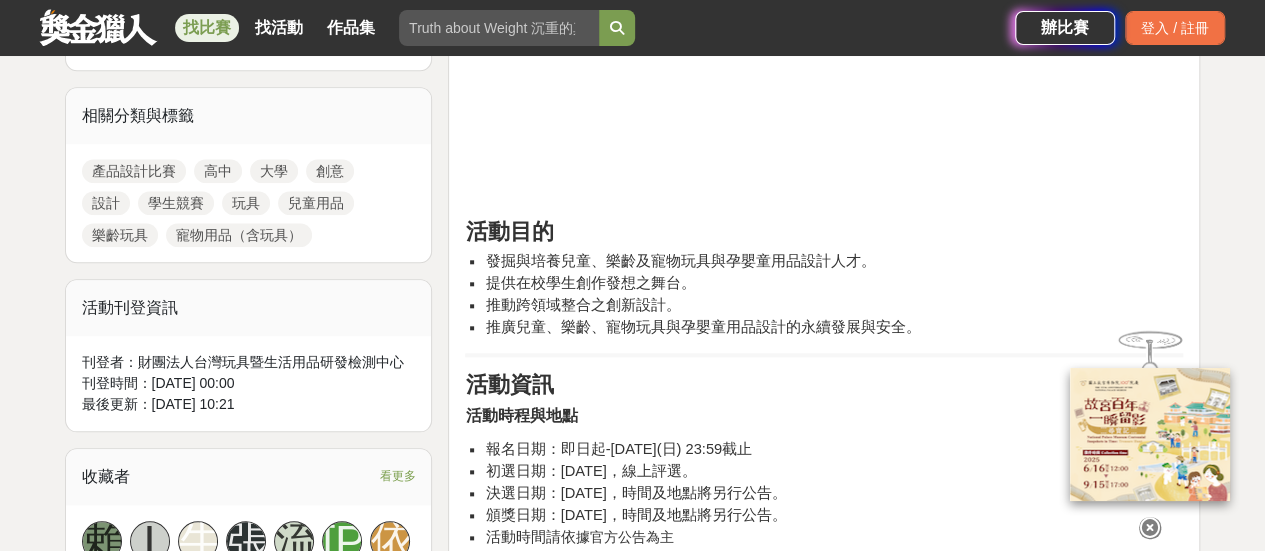 scroll, scrollTop: 1100, scrollLeft: 0, axis: vertical 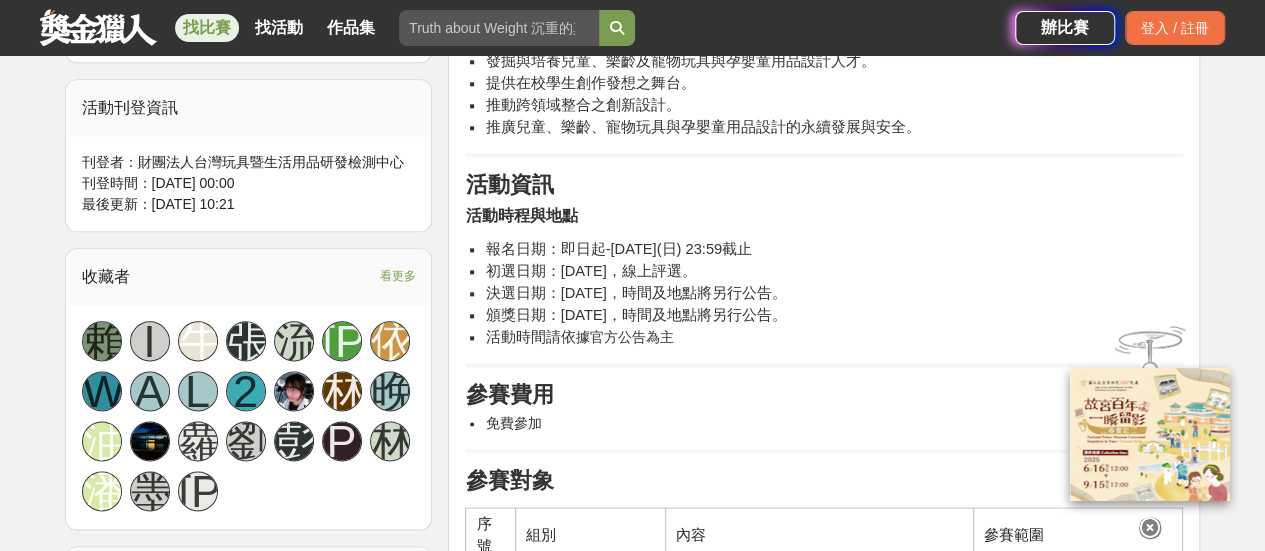 drag, startPoint x: 485, startPoint y: 252, endPoint x: 802, endPoint y: 249, distance: 317.0142 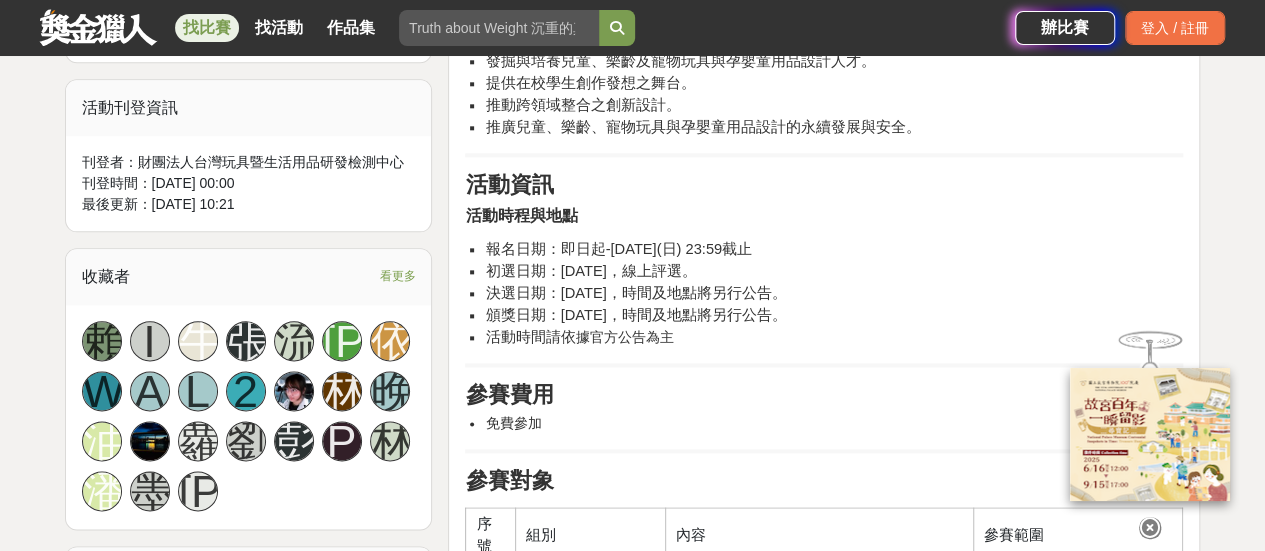 click on "報名日期：即日起-[DATE](日) 23:59截止" at bounding box center (834, 249) 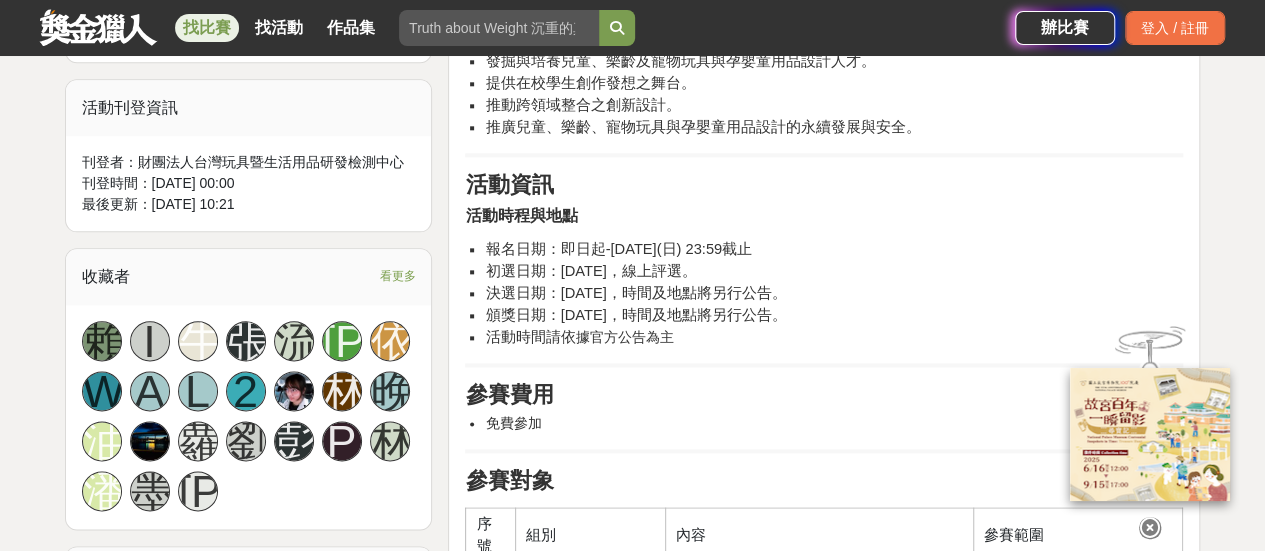copy on "報名日期：即日起-[DATE](日) 23:59截止" 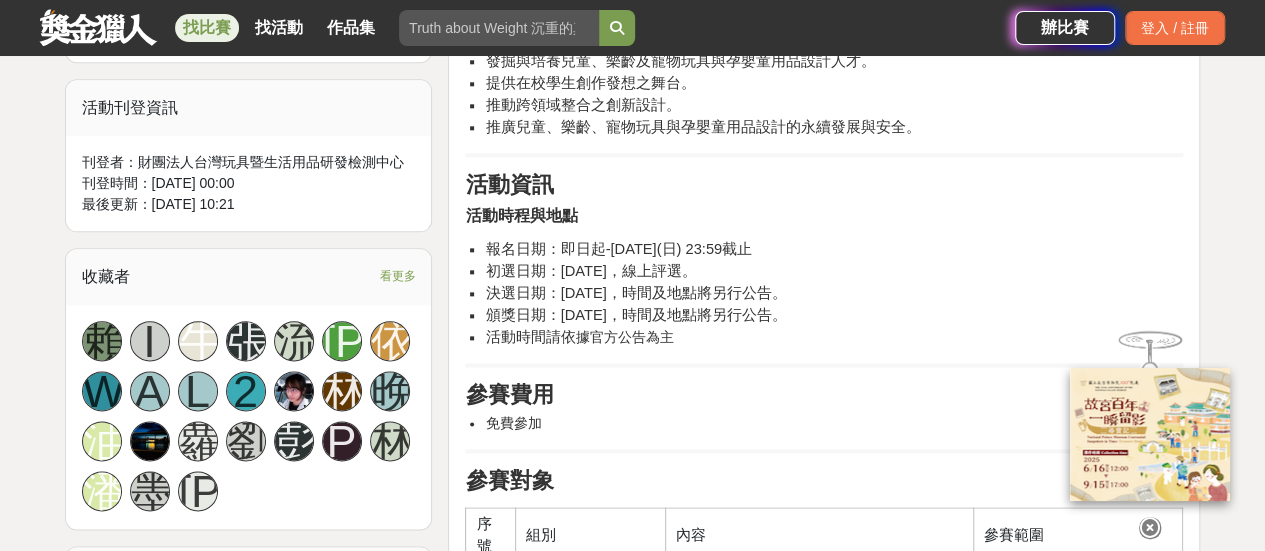 click on "報名日期：即日起-[DATE](日) 23:59截止" at bounding box center (834, 249) 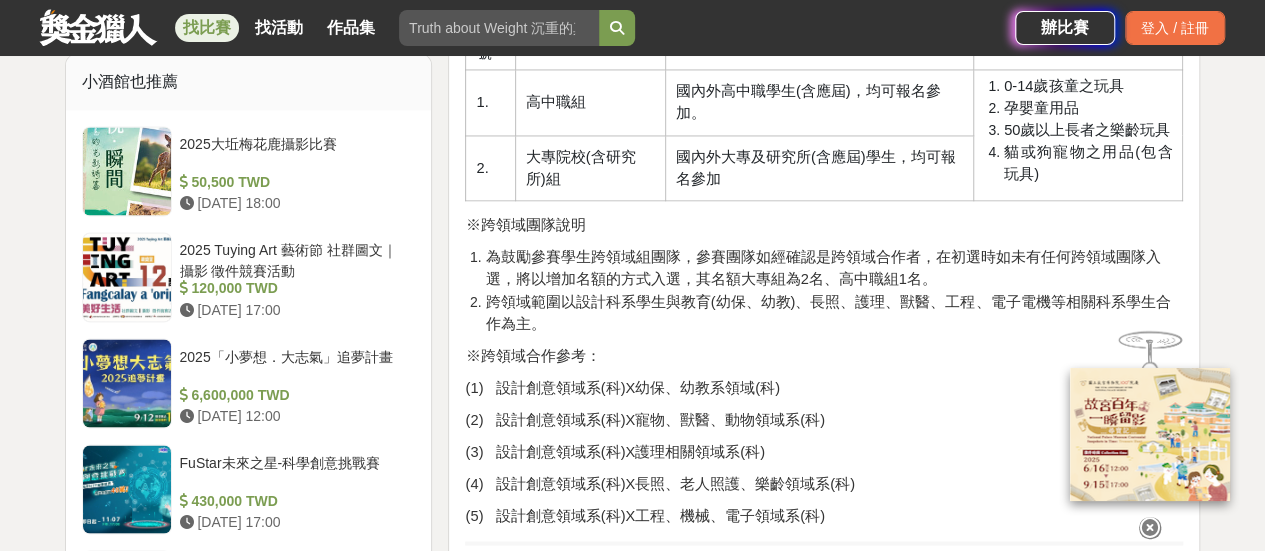 scroll, scrollTop: 1500, scrollLeft: 0, axis: vertical 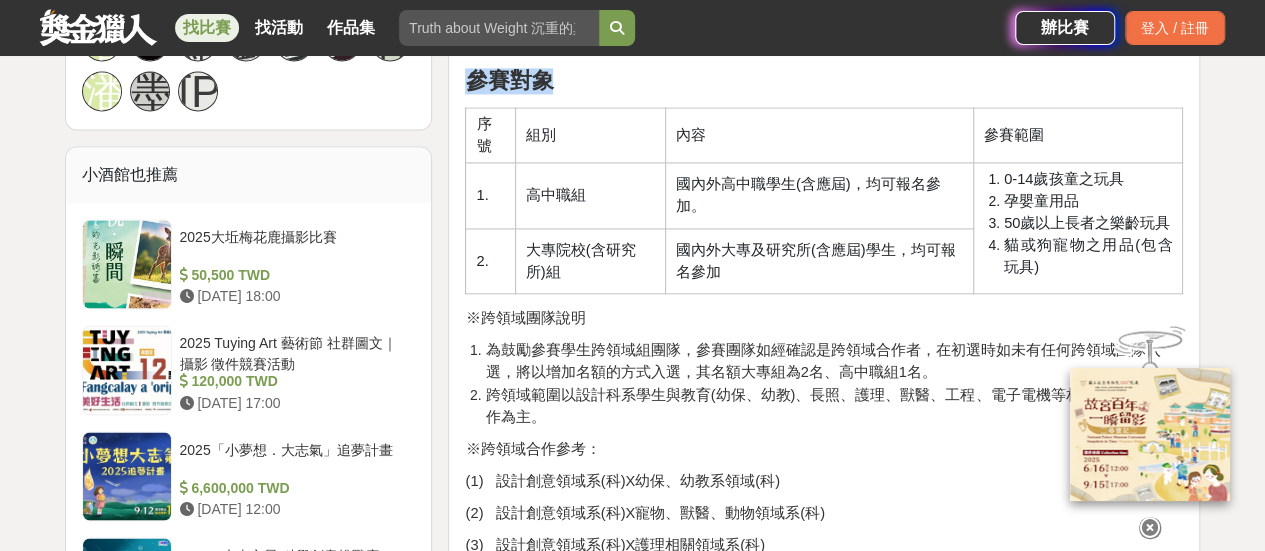 drag, startPoint x: 466, startPoint y: 85, endPoint x: 618, endPoint y: 82, distance: 152.0296 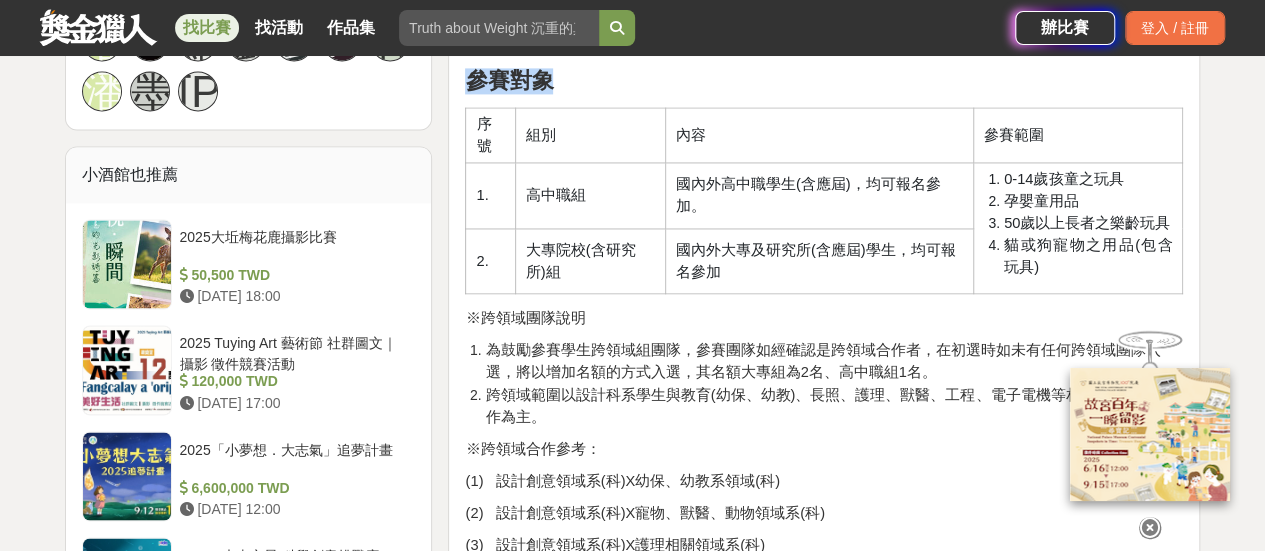 copy on "參賽對象" 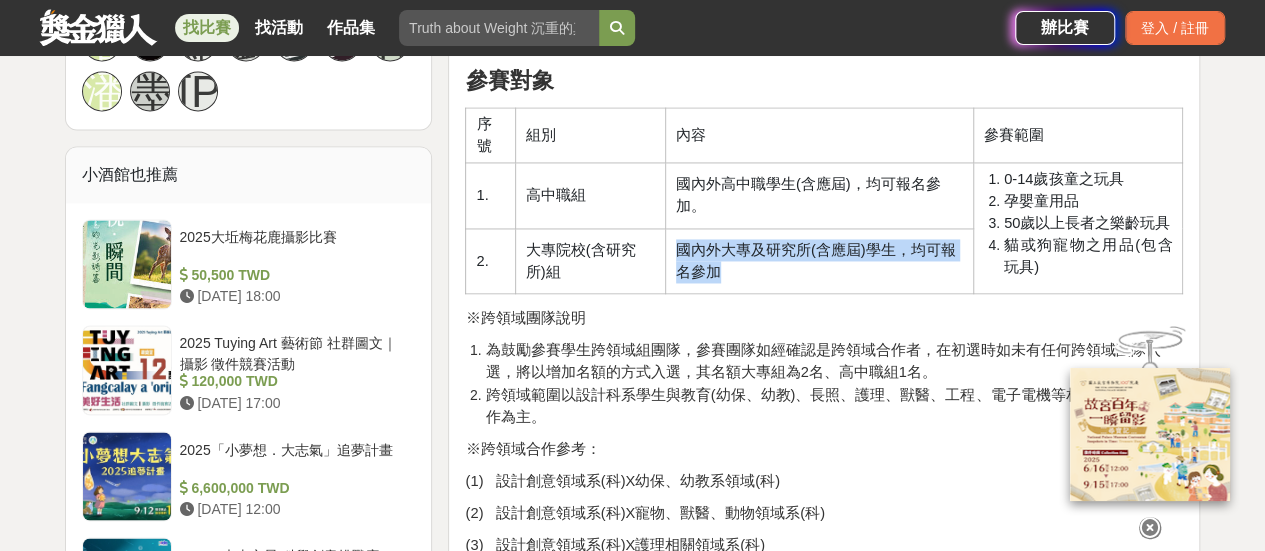 drag, startPoint x: 680, startPoint y: 250, endPoint x: 732, endPoint y: 273, distance: 56.859474 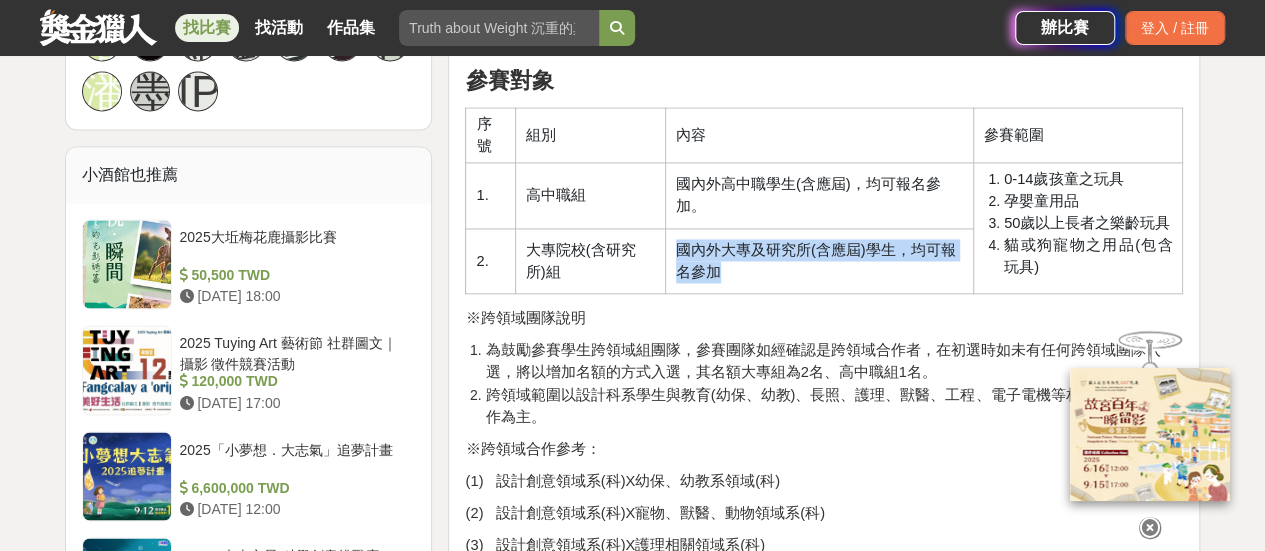 click on "國內外大專及研究所(含應屆)學生，均可報名參加" at bounding box center (819, 261) 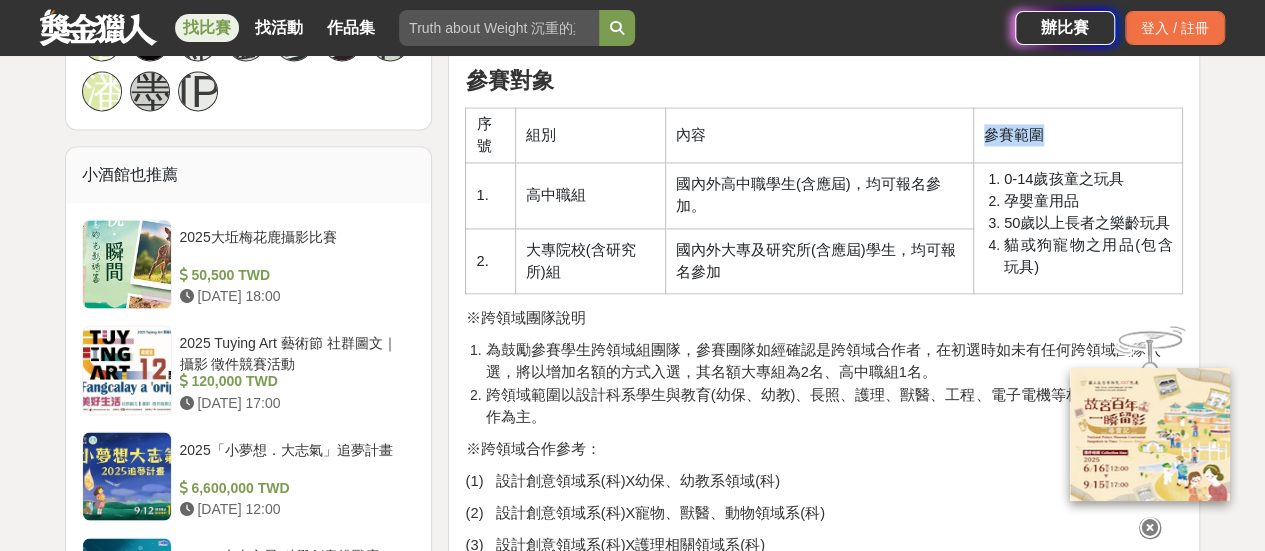 drag, startPoint x: 984, startPoint y: 136, endPoint x: 1086, endPoint y: 129, distance: 102.239914 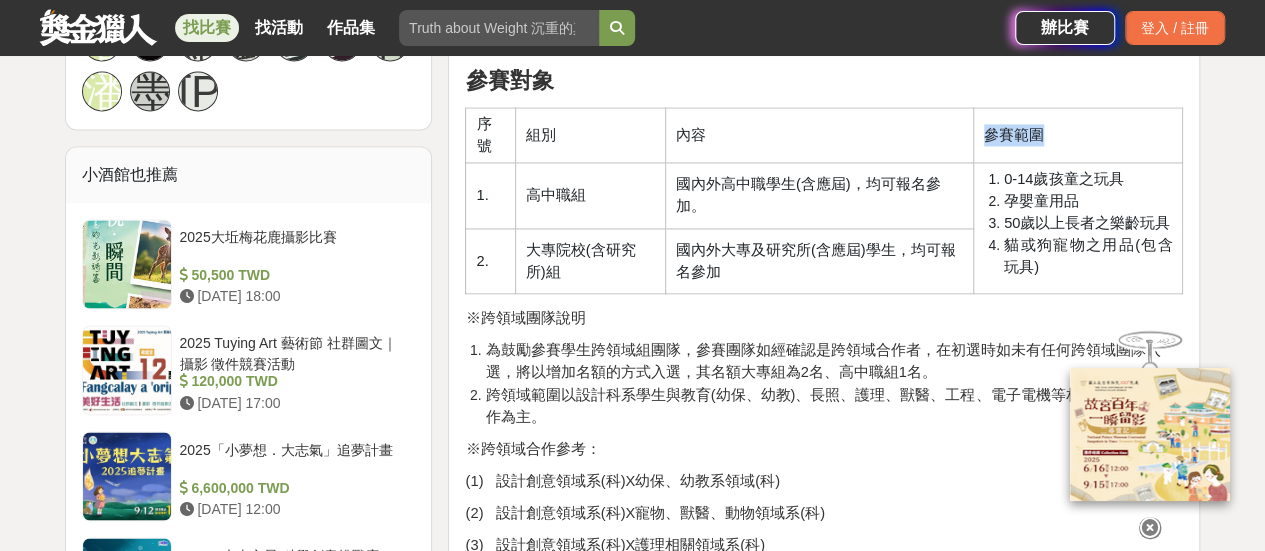 click on "參賽範圍" at bounding box center (1078, 135) 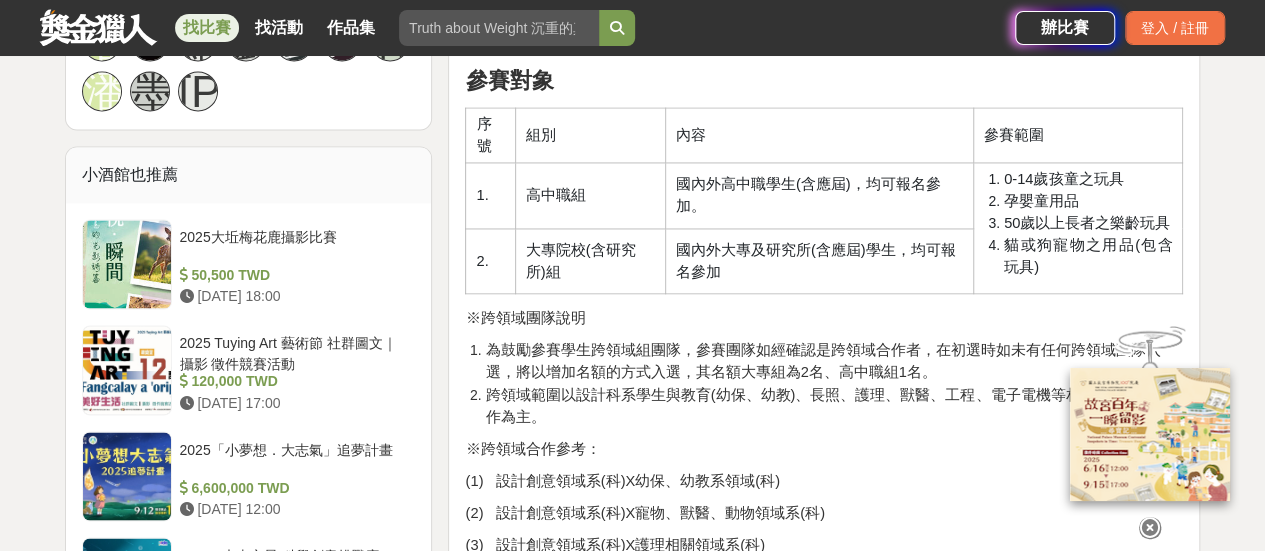 click on "孕嬰童用品" at bounding box center [1088, 201] 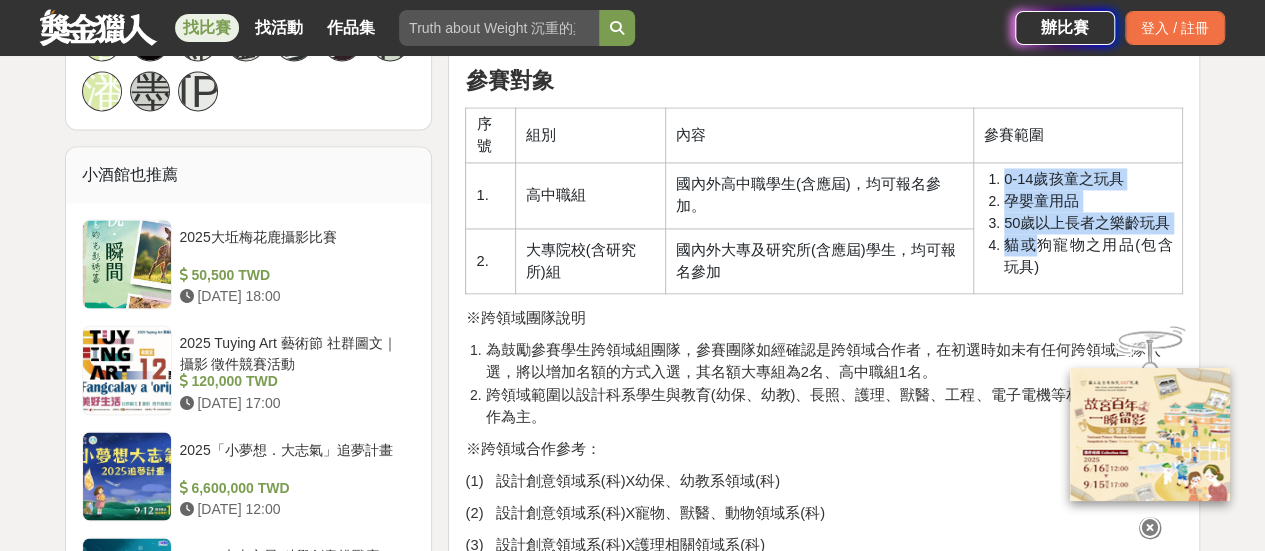 drag, startPoint x: 988, startPoint y: 181, endPoint x: 1032, endPoint y: 236, distance: 70.434364 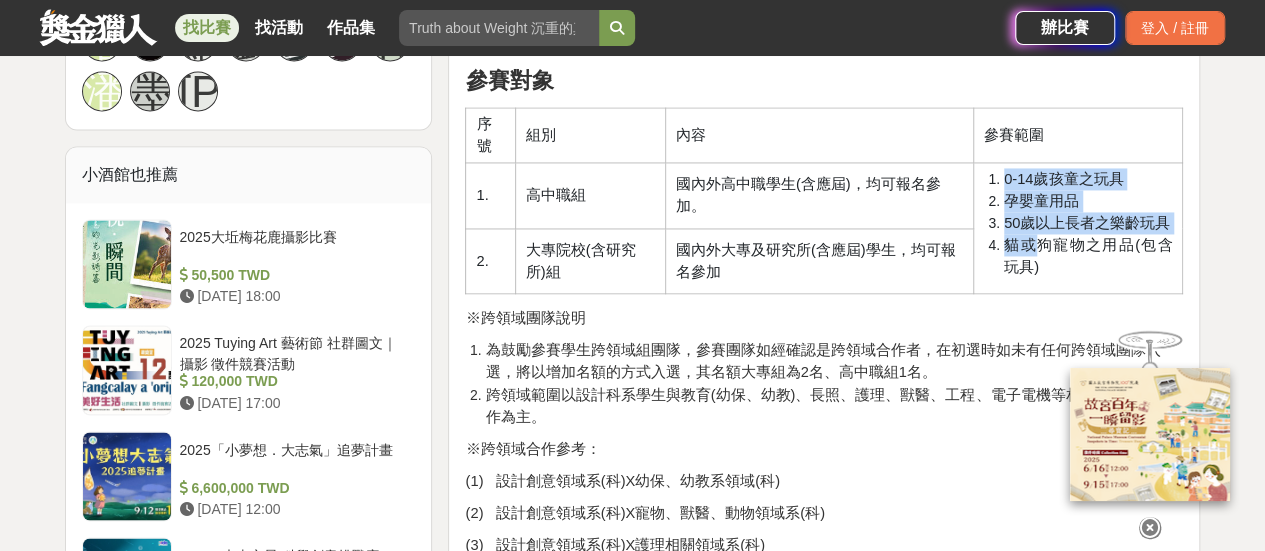 click on "貓或狗寵物之用品(包含玩具)" at bounding box center [1088, 256] 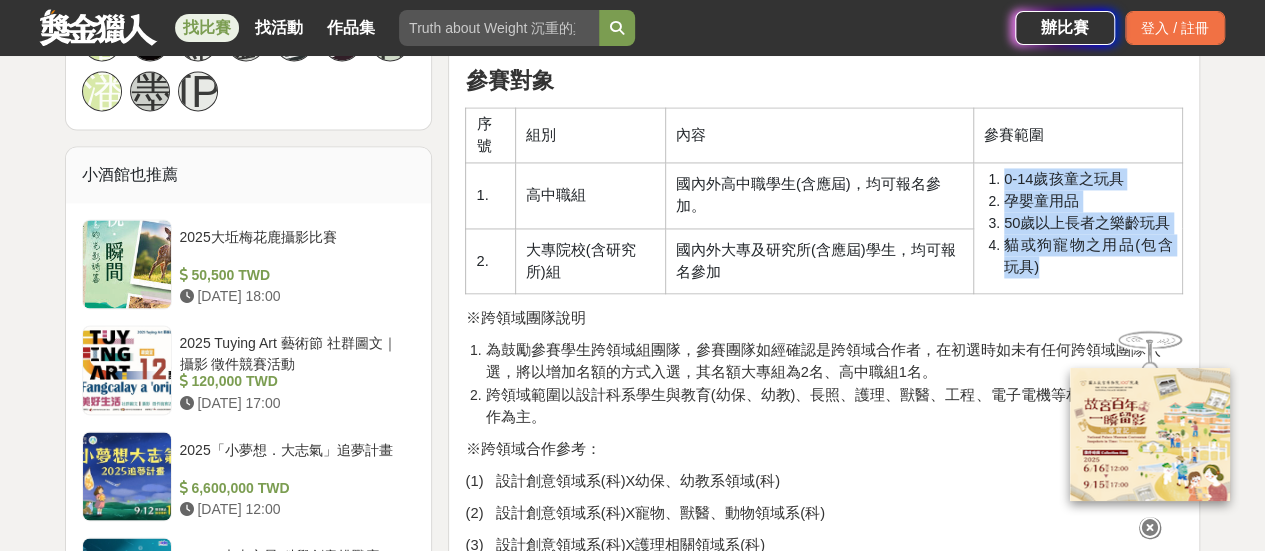 drag, startPoint x: 1003, startPoint y: 177, endPoint x: 1054, endPoint y: 270, distance: 106.06602 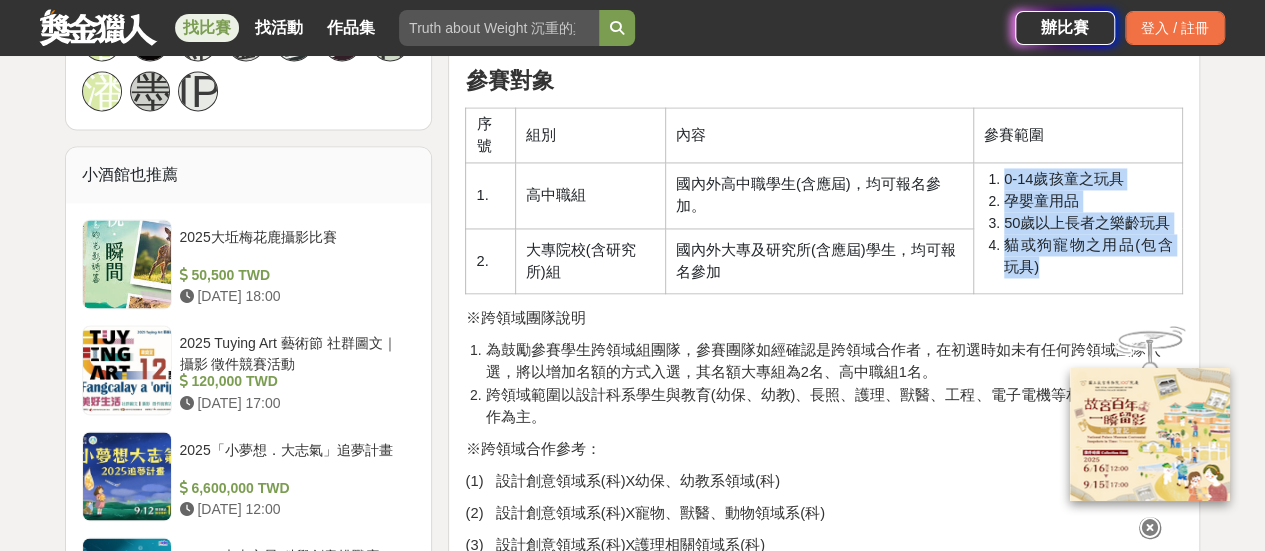 click on "0-14歲孩童之玩具 孕嬰童用品 50歲以上長者之樂齡玩具 貓或狗寵物之用品(包含玩具)" at bounding box center (1078, 223) 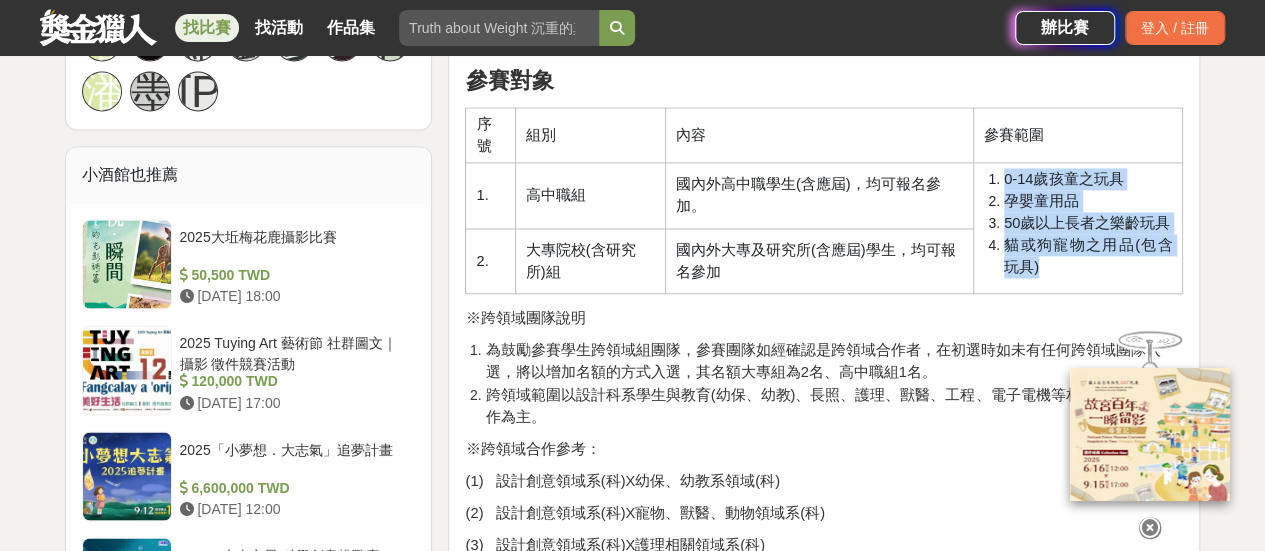 copy on "0-14歲孩童之玩具 孕嬰童用品 50歲以上長者之樂齡玩具 貓或狗寵物之用品(包含玩具)" 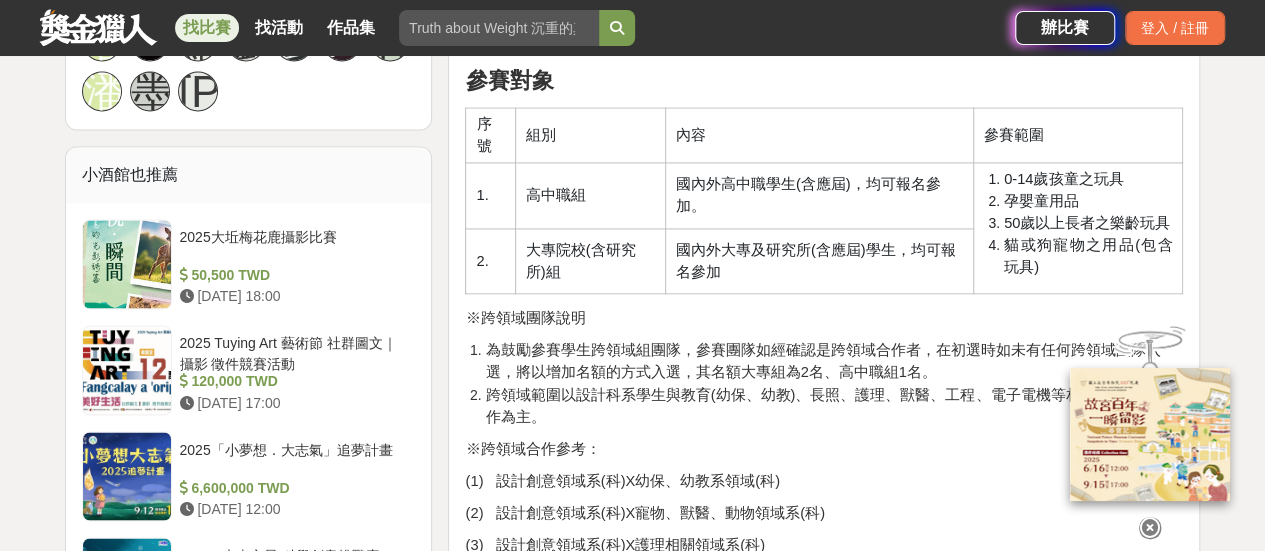 click on "跨領域範圍以設計科系學生與教育(幼保、幼教)、長照、護理、獸醫、工程、電子電機等相關科系學生合作為主。" at bounding box center (827, 405) 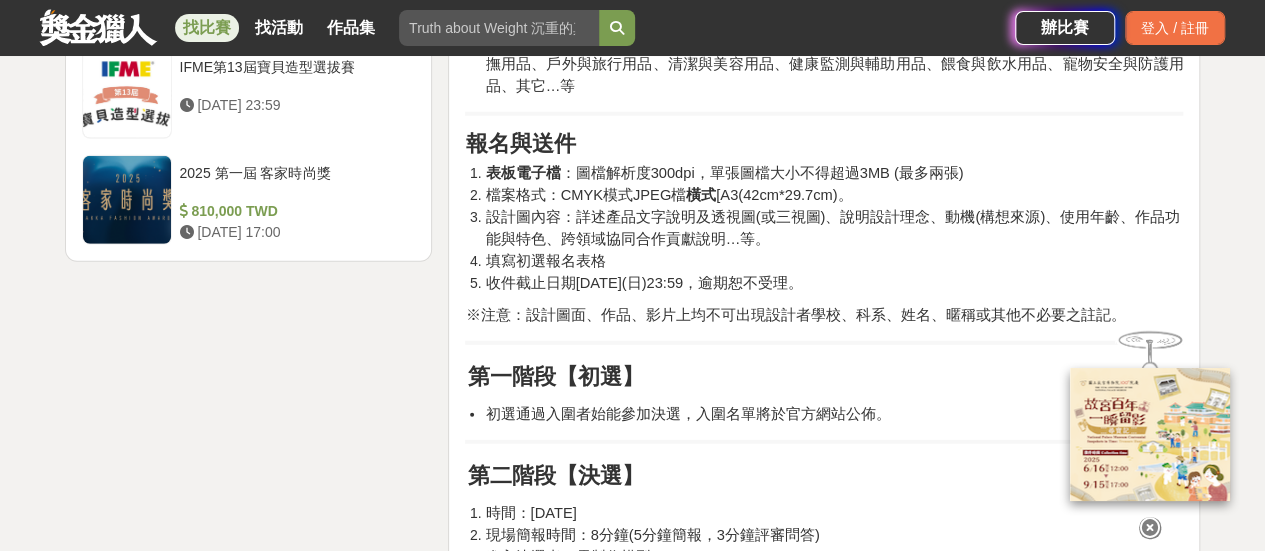 scroll, scrollTop: 2700, scrollLeft: 0, axis: vertical 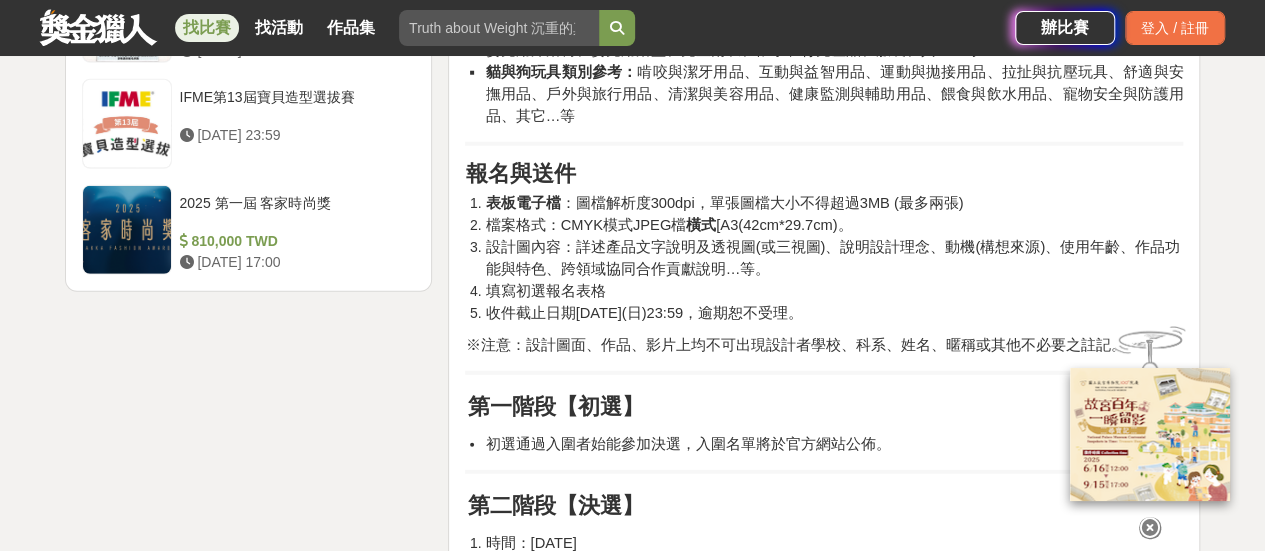 drag, startPoint x: 487, startPoint y: 328, endPoint x: 840, endPoint y: 321, distance: 353.0694 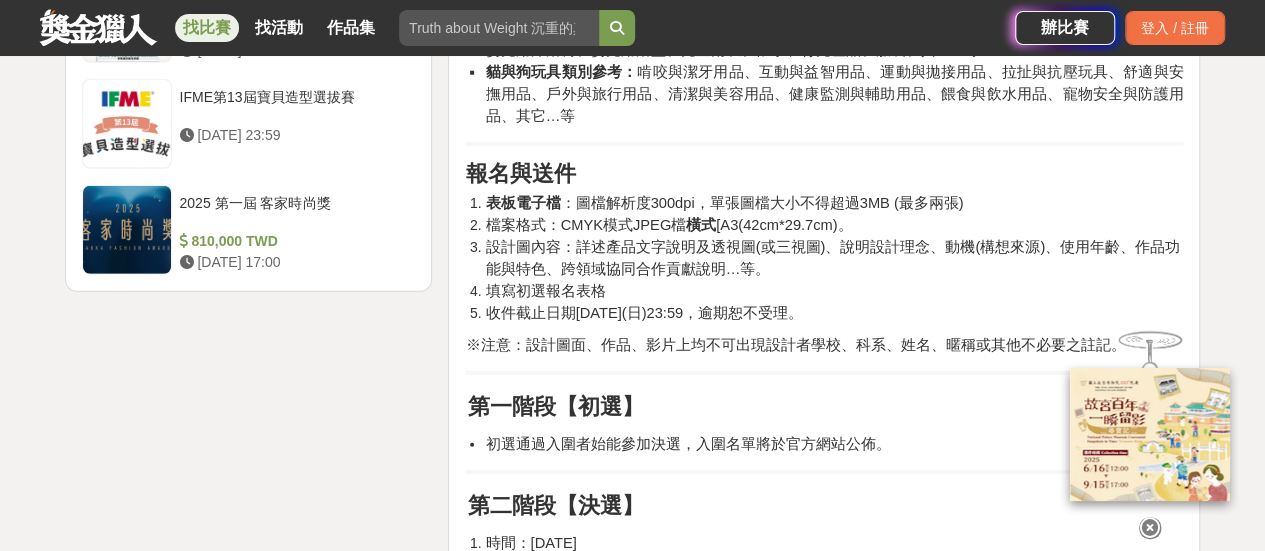 copy on "收件截止日期[DATE](日)23:59，逾期恕不受理" 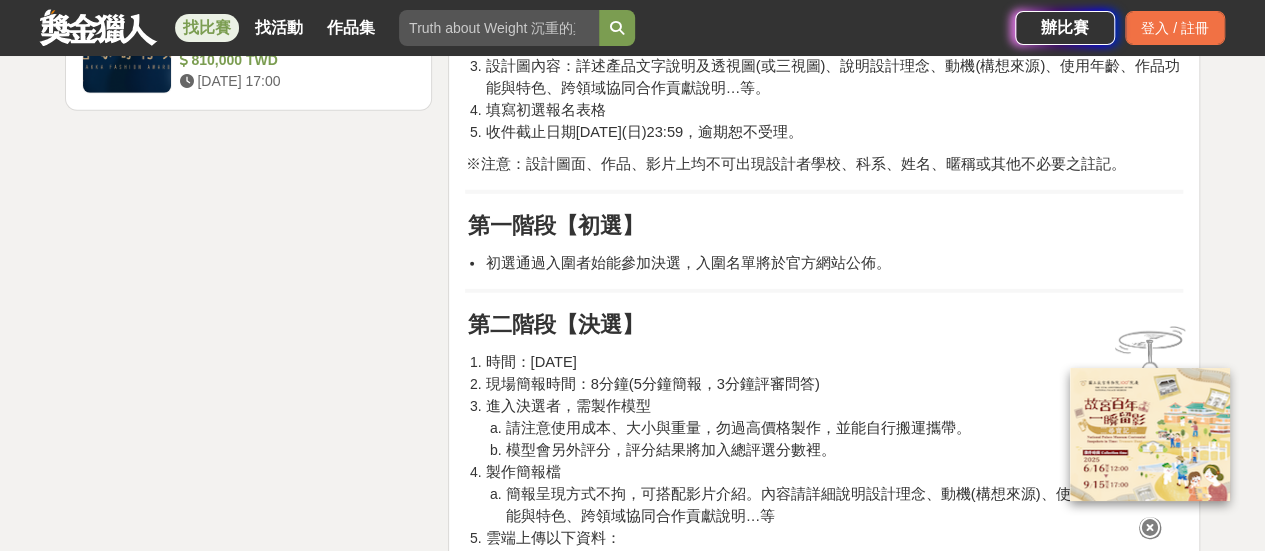 scroll, scrollTop: 2900, scrollLeft: 0, axis: vertical 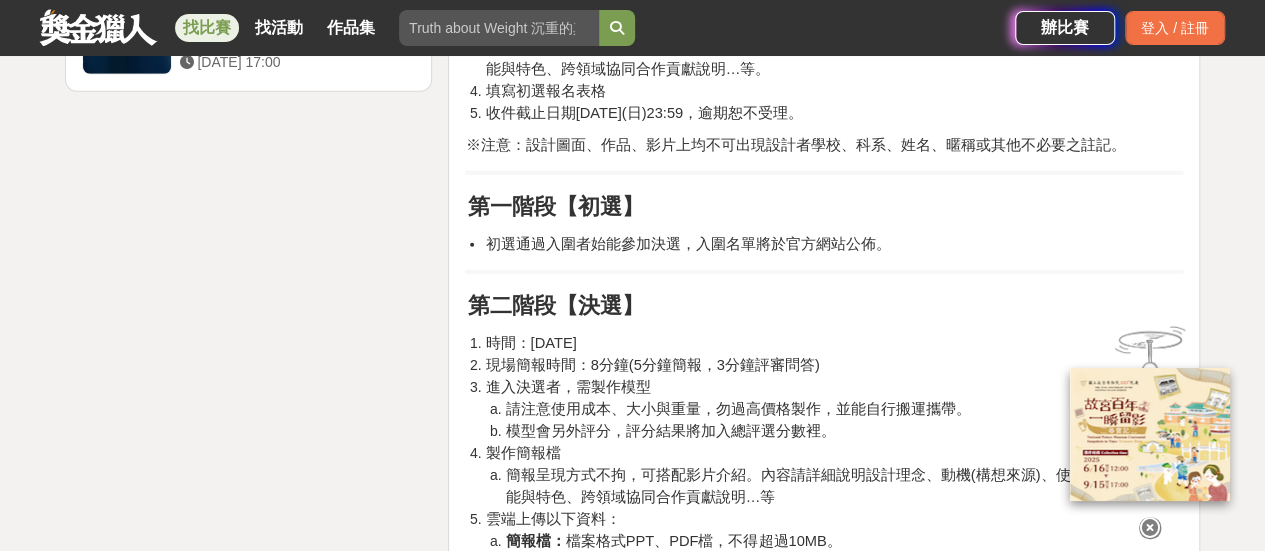 click on "活動目的 發掘與培養兒童、樂齡及寵物玩具與孕嬰童用品設計人才。 提供在校學生創作發想之舞台。 推動跨領域整合之創新設計。 推廣兒童、樂齡、寵物玩具與孕嬰童用品設計的永續發展與安全。 活動資訊 活動時程與地點 報名日期：即日起-[DATE](日) 23:59截止 初選日期：[DATE]，線上評選。 決選日期：[DATE]，時間及地點將另行公告。 頒獎日期：[DATE]，時間及地點將另行公告。 活動時間請依 據官方公告為主 參賽費用  免費參加 參賽對象 序號 組別 內容 參賽範圍 1. 高中職組 國內外高中職學生(含應屆)，均可報名參加。 0-14歲孩童之玩具 孕嬰童用品 50歲以上長者之樂齡玩具 貓或狗寵物之用品(包含玩具) 2. 大專院校(含研究所)組 國內外大專及研究所(含應屆)學生，均可報名參加 ※跨領域團隊說明 ※跨領域合作參考： 設計主題   設計類別 橫式 50% -" at bounding box center (824, 339) 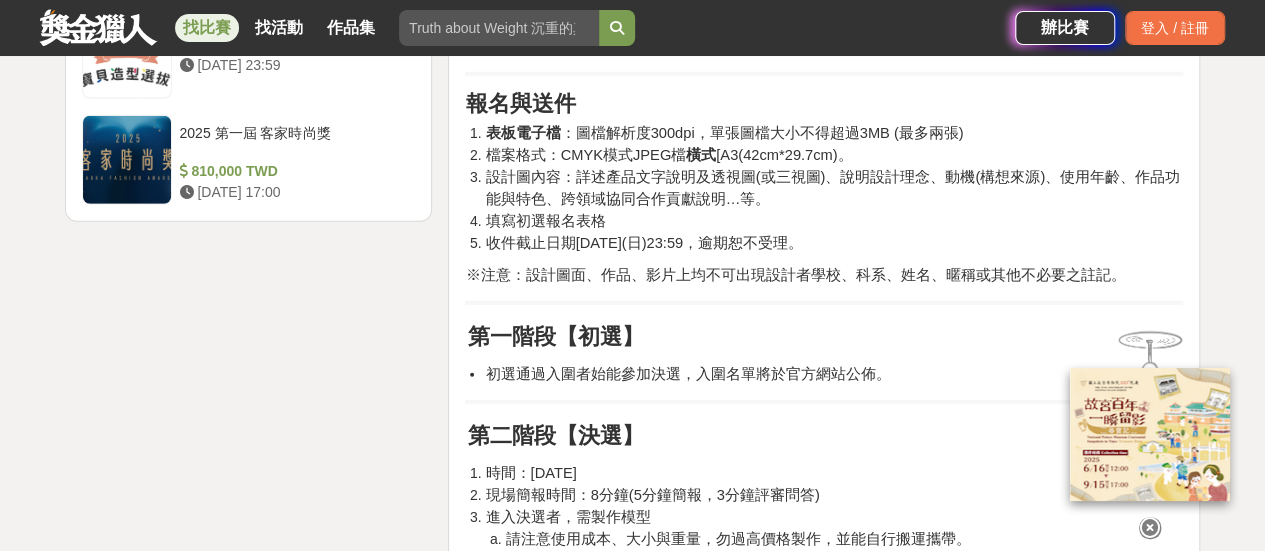 scroll, scrollTop: 2800, scrollLeft: 0, axis: vertical 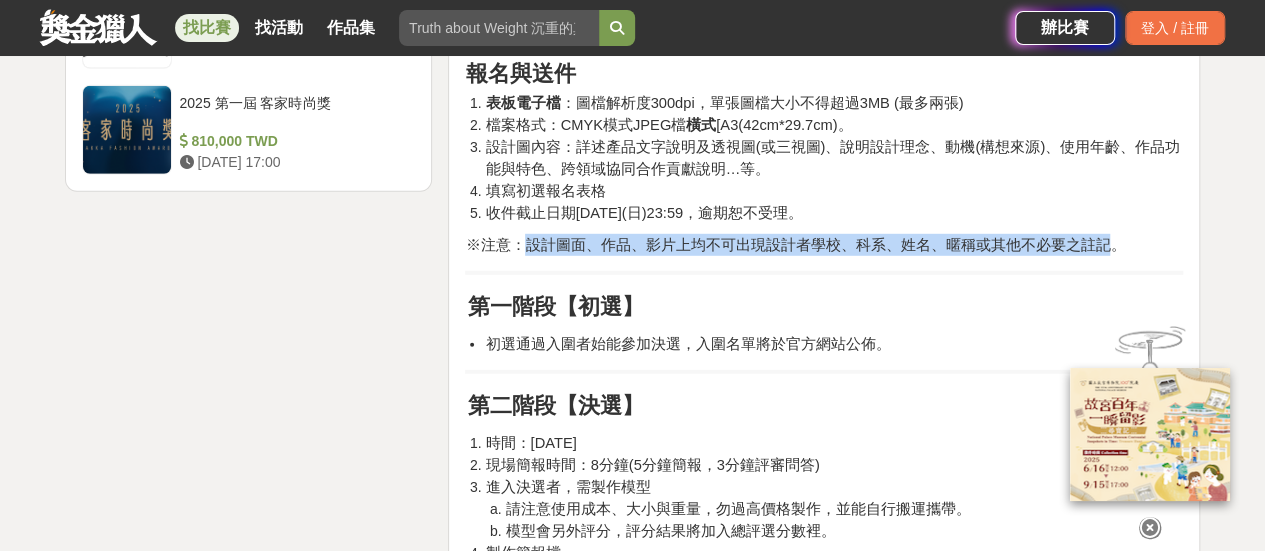 drag, startPoint x: 526, startPoint y: 259, endPoint x: 1092, endPoint y: 262, distance: 566.00793 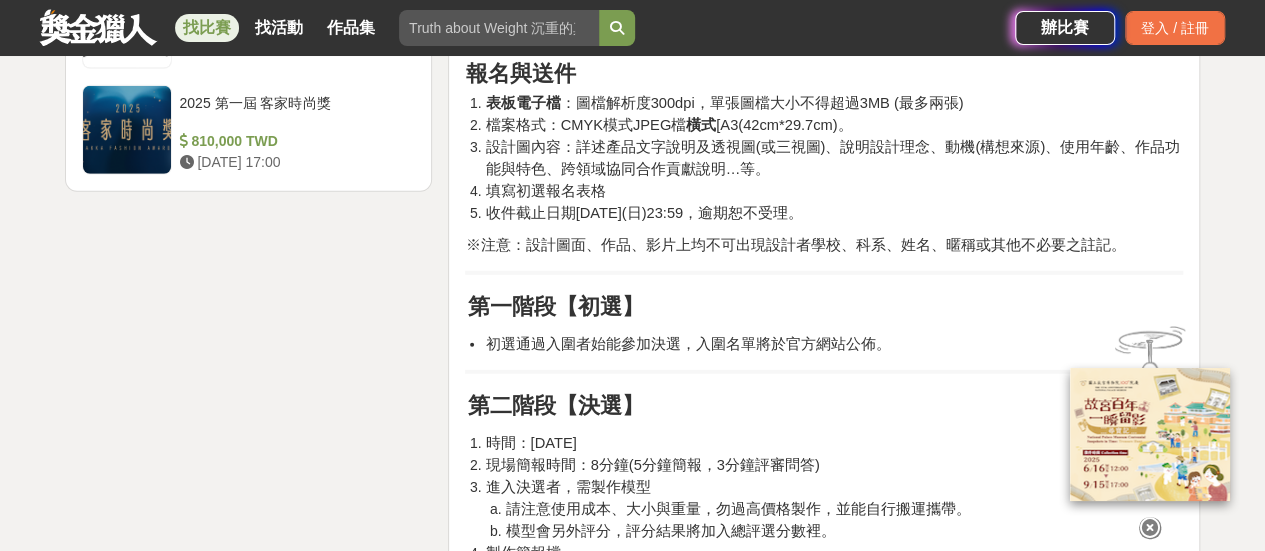 click on "第一階段【初選】" at bounding box center [556, 306] 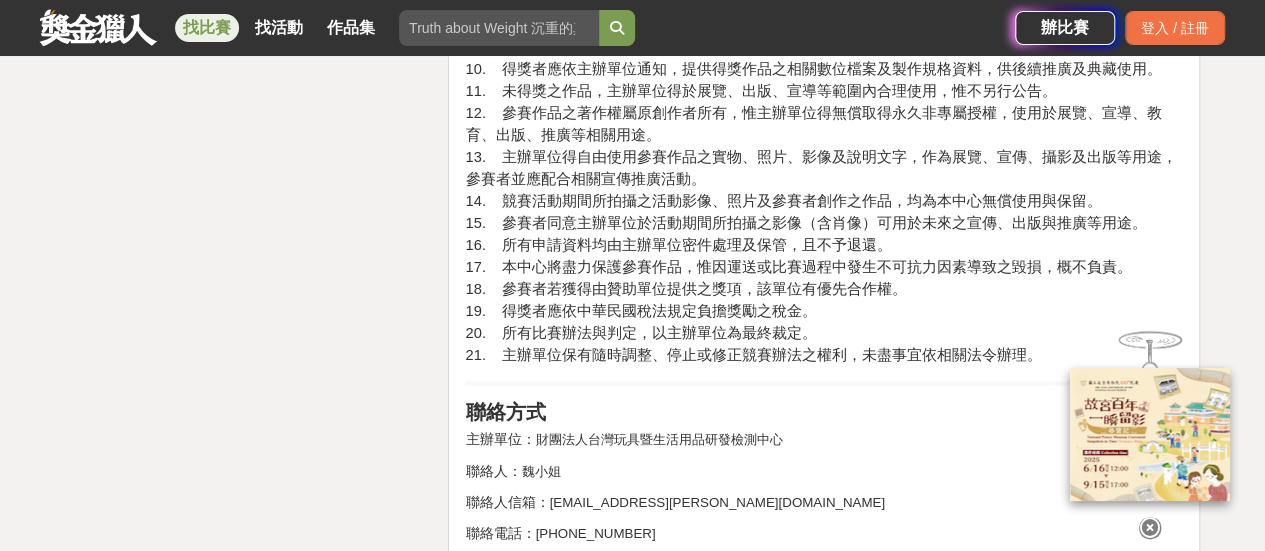 scroll, scrollTop: 5400, scrollLeft: 0, axis: vertical 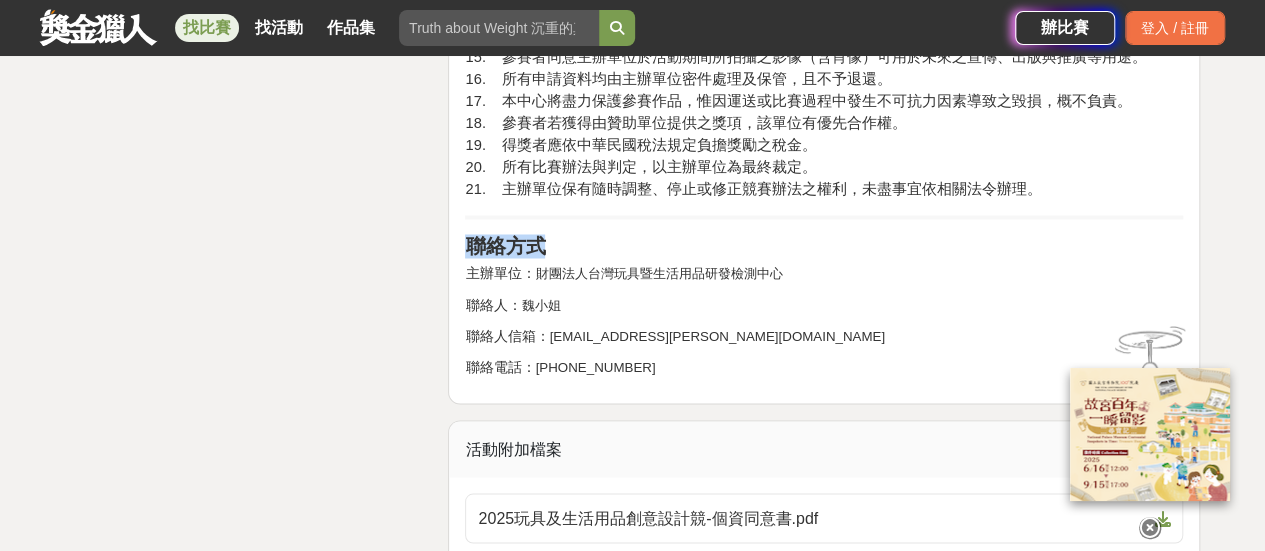 drag, startPoint x: 470, startPoint y: 262, endPoint x: 664, endPoint y: 240, distance: 195.24344 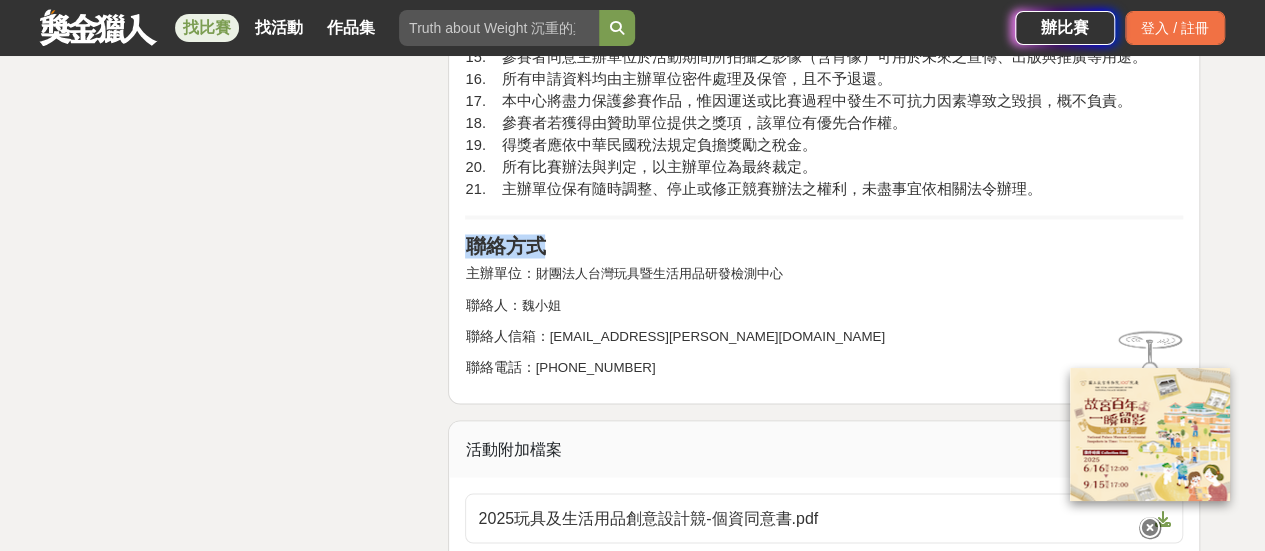 click on "聯絡方式" at bounding box center [824, 246] 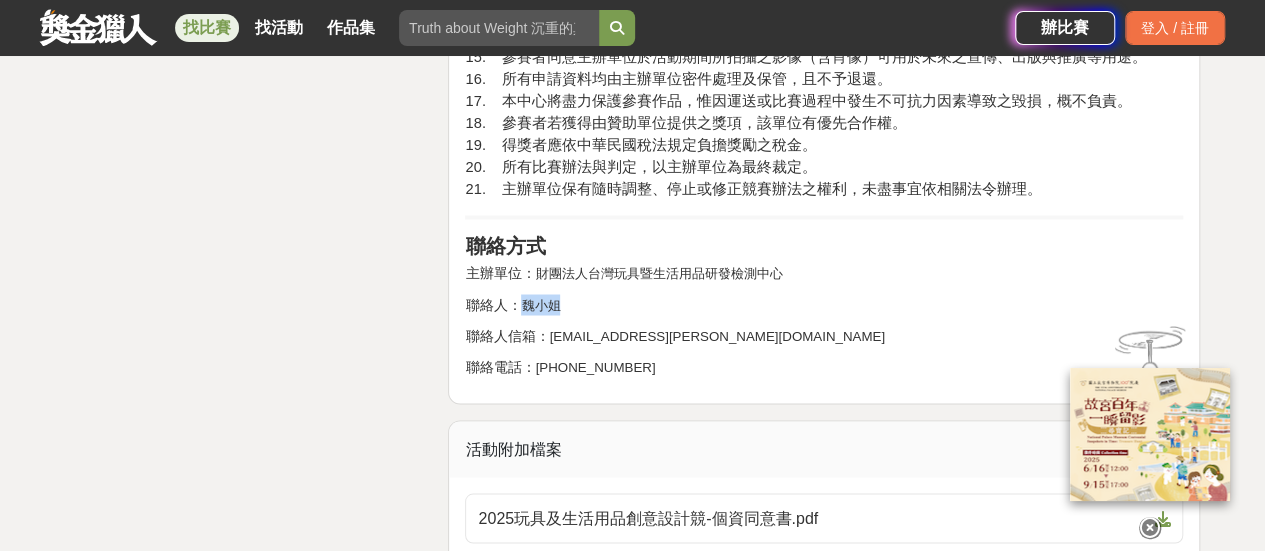 drag, startPoint x: 521, startPoint y: 311, endPoint x: 596, endPoint y: 317, distance: 75.23962 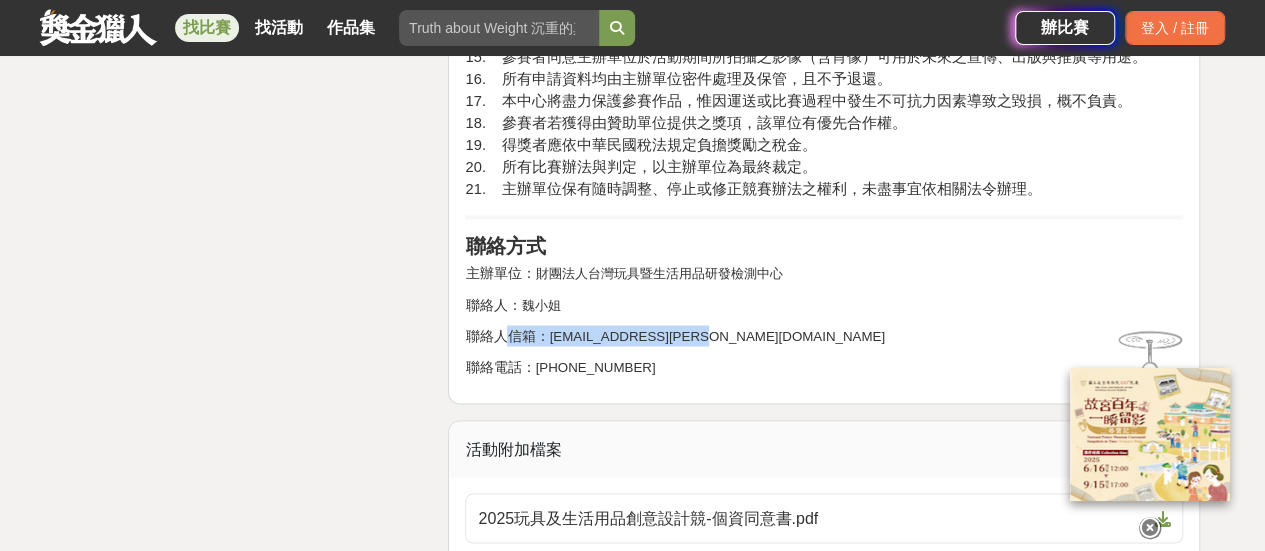 drag, startPoint x: 504, startPoint y: 344, endPoint x: 708, endPoint y: 341, distance: 204.02206 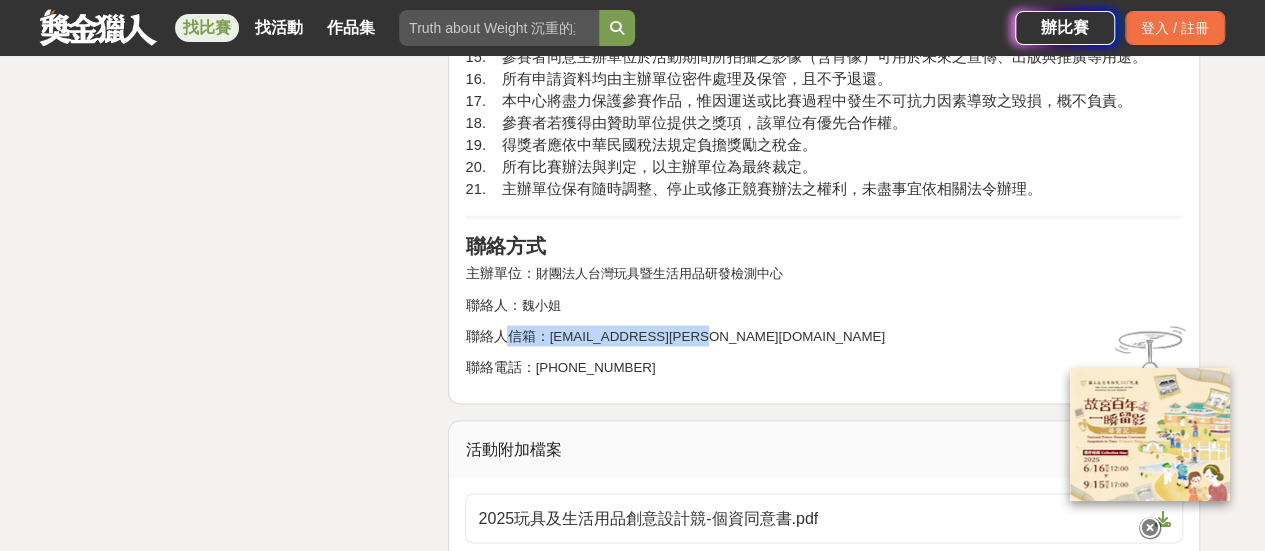 click on "聯絡人信箱： [EMAIL_ADDRESS][PERSON_NAME][DOMAIN_NAME]" at bounding box center (824, 335) 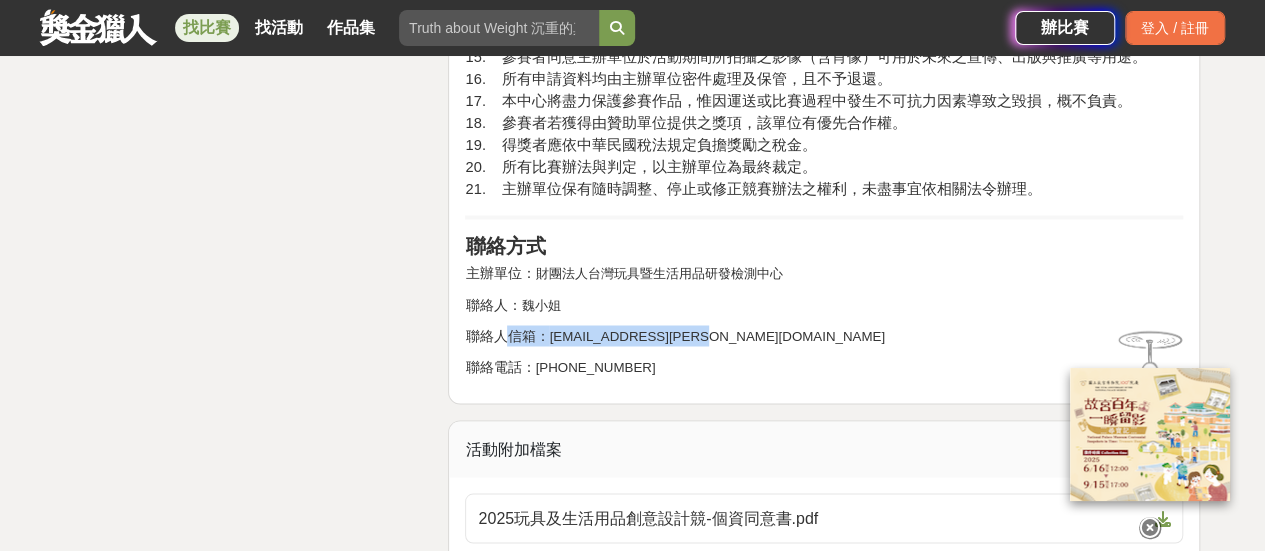 drag, startPoint x: 466, startPoint y: 373, endPoint x: 674, endPoint y: 369, distance: 208.03845 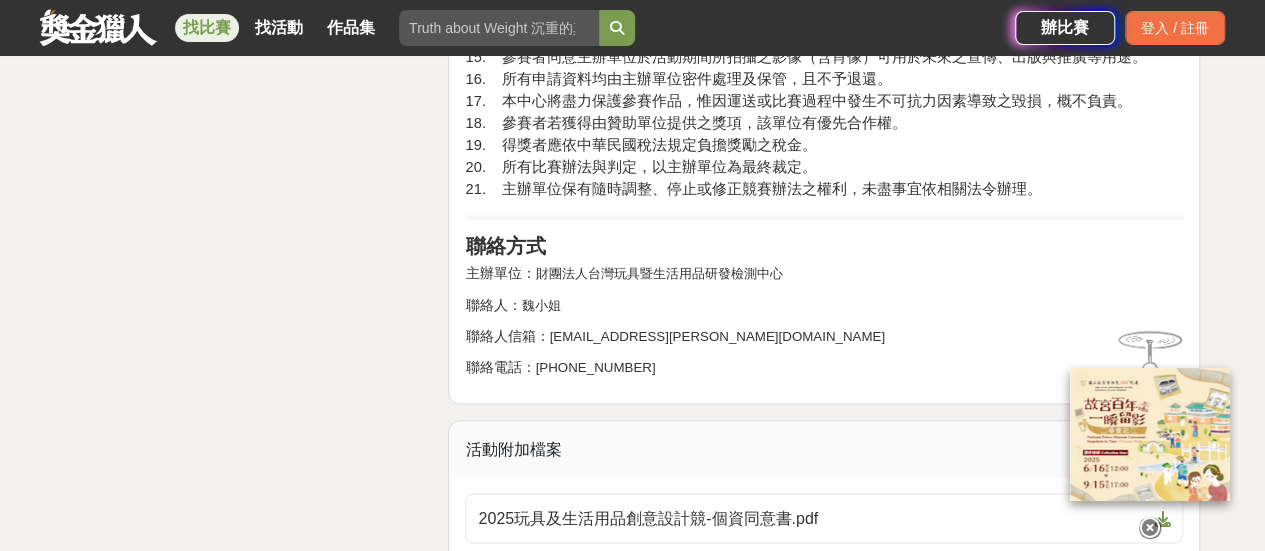 click on "聯絡方式" at bounding box center [824, 246] 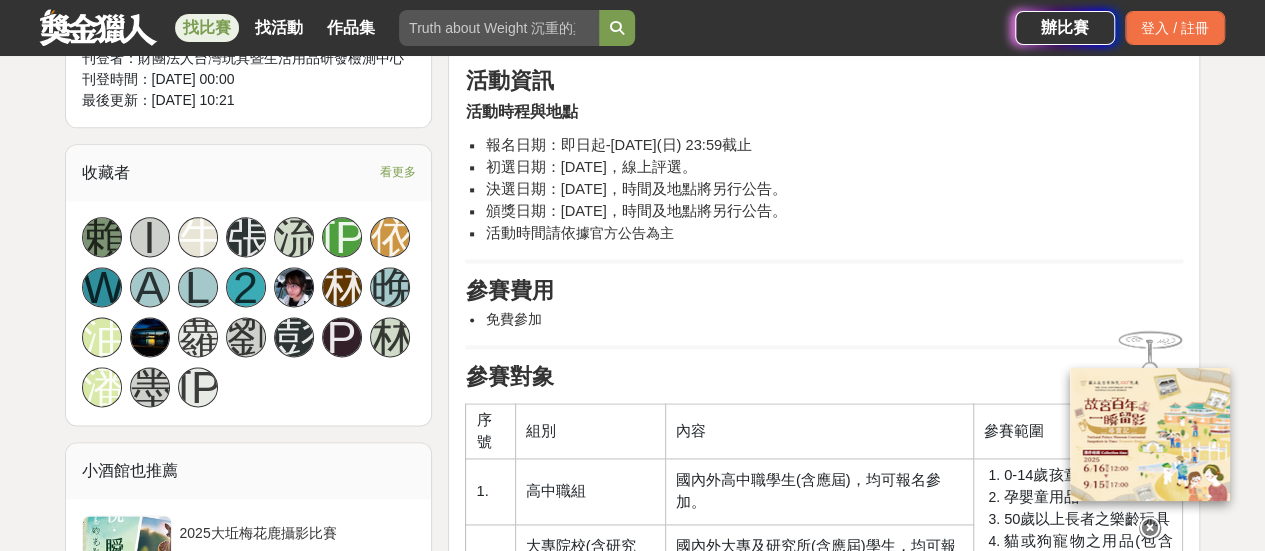 scroll, scrollTop: 1100, scrollLeft: 0, axis: vertical 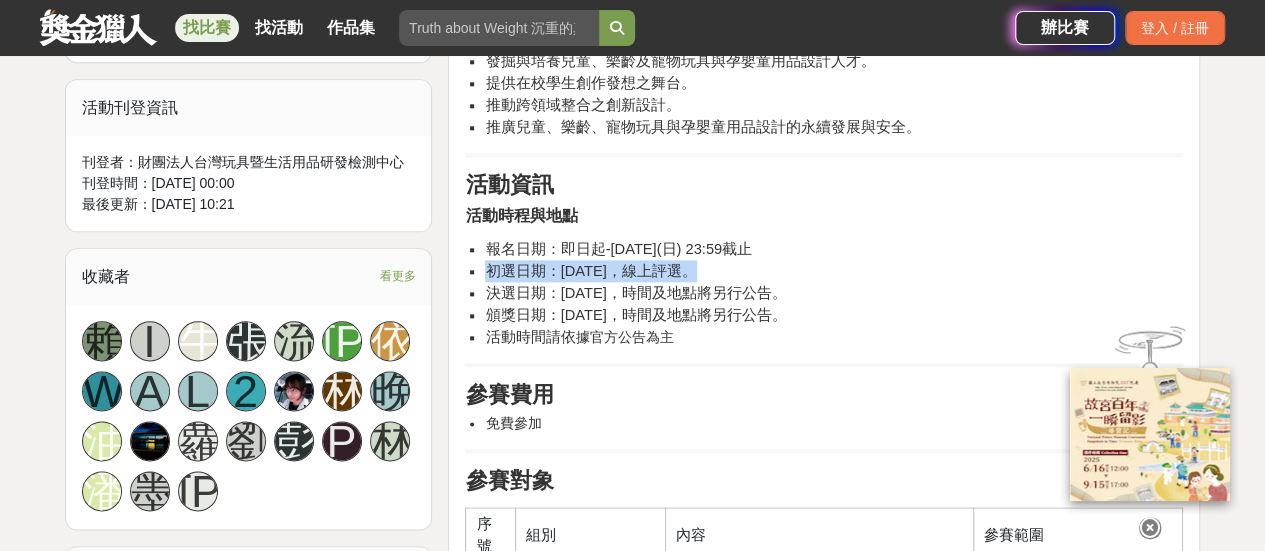 drag, startPoint x: 484, startPoint y: 271, endPoint x: 698, endPoint y: 277, distance: 214.08409 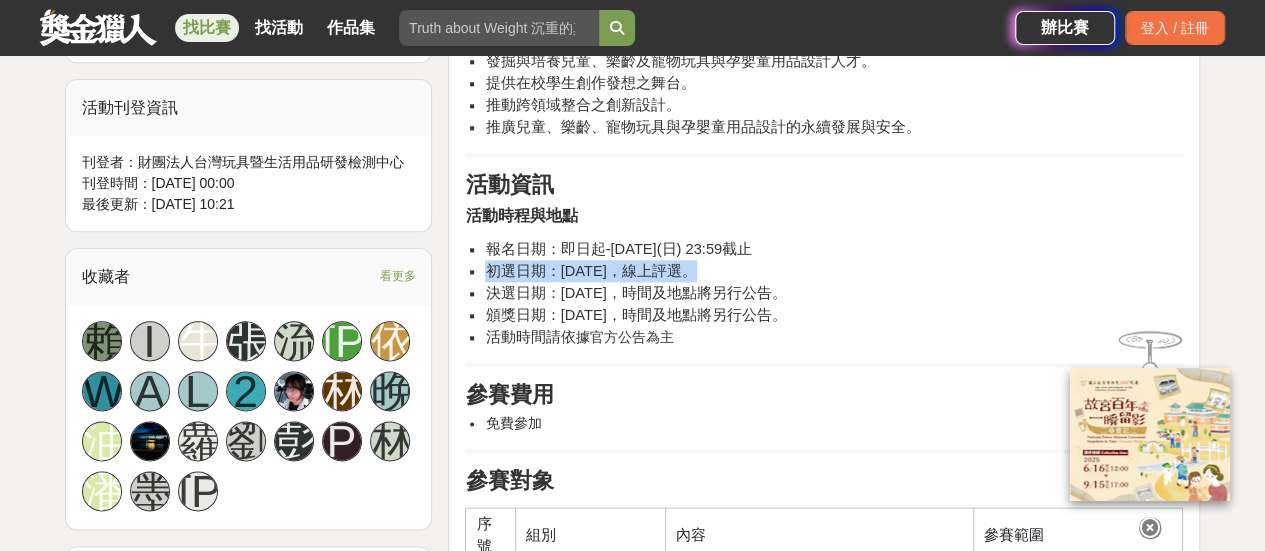 click on "初選日期：[DATE]，線上評選。" at bounding box center (590, 271) 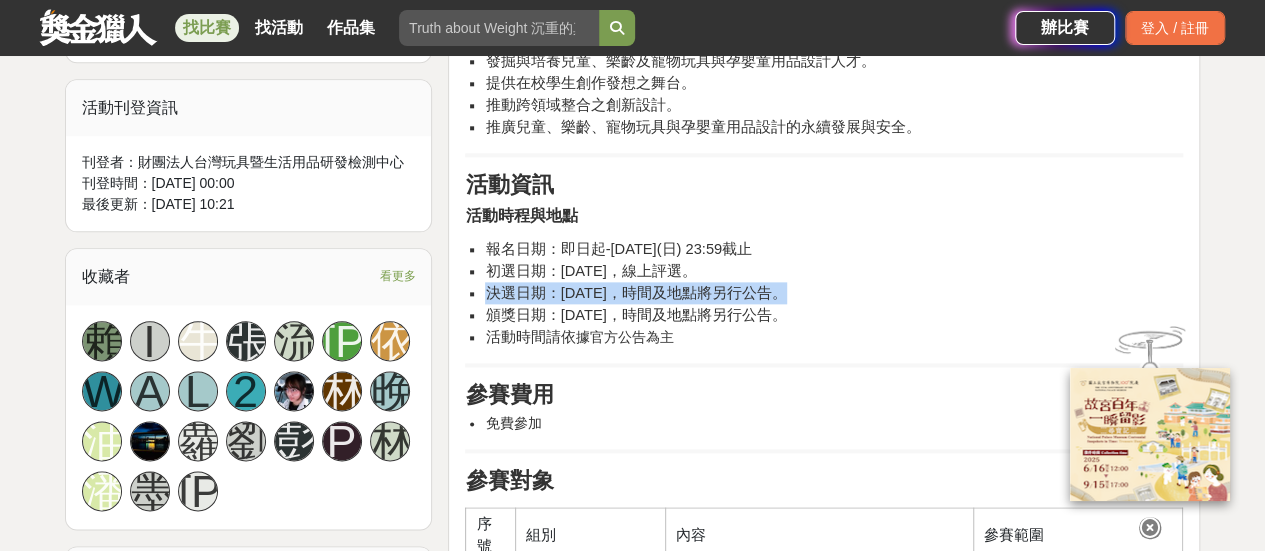drag, startPoint x: 489, startPoint y: 297, endPoint x: 784, endPoint y: 301, distance: 295.02713 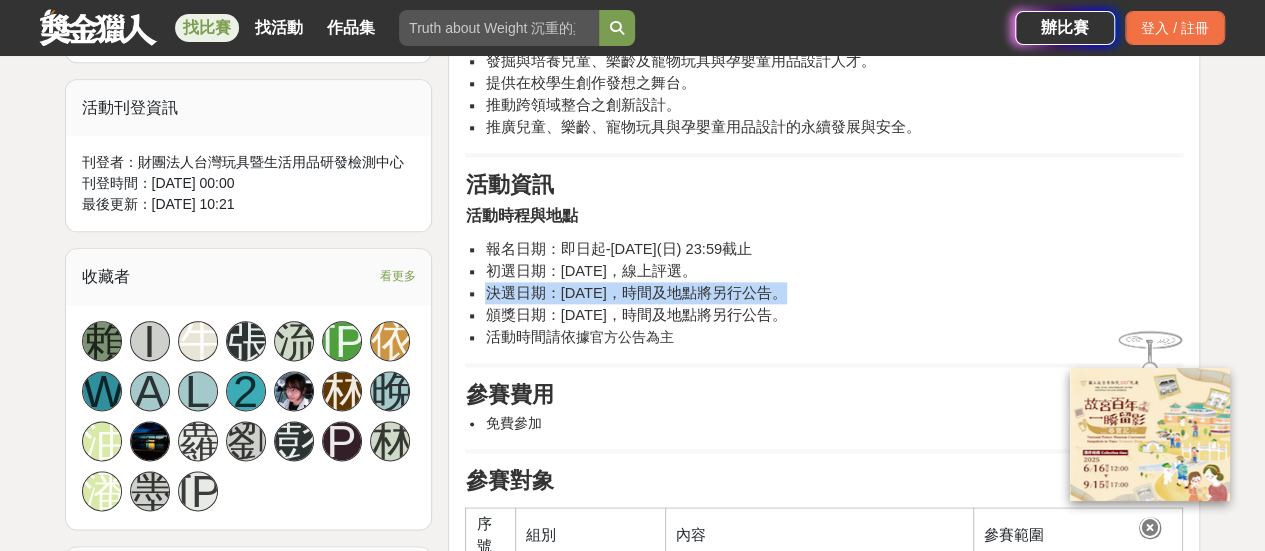 click on "決選日期：[DATE]，時間及地點將另行公告。" at bounding box center (635, 293) 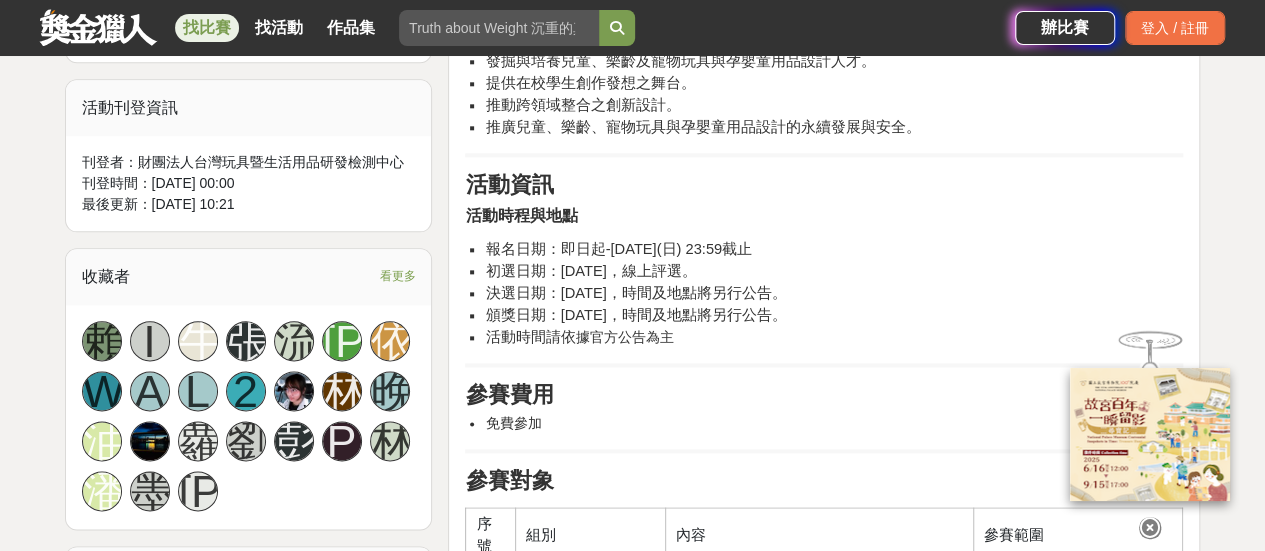 click on "頒獎日期：[DATE]，時間及地點將另行公告。" at bounding box center (635, 315) 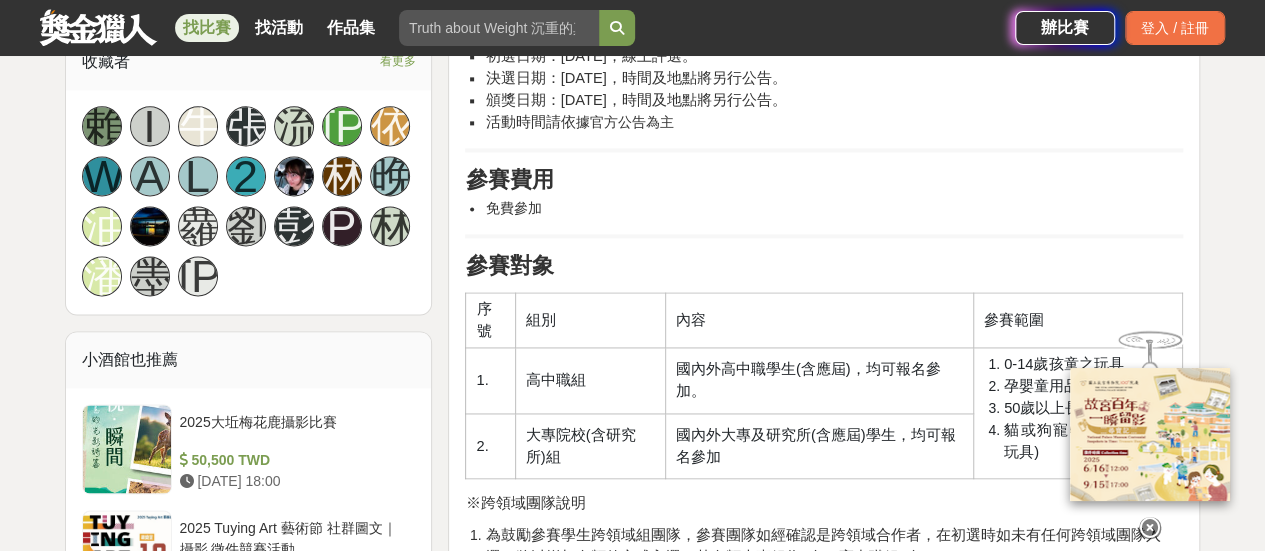 scroll, scrollTop: 1200, scrollLeft: 0, axis: vertical 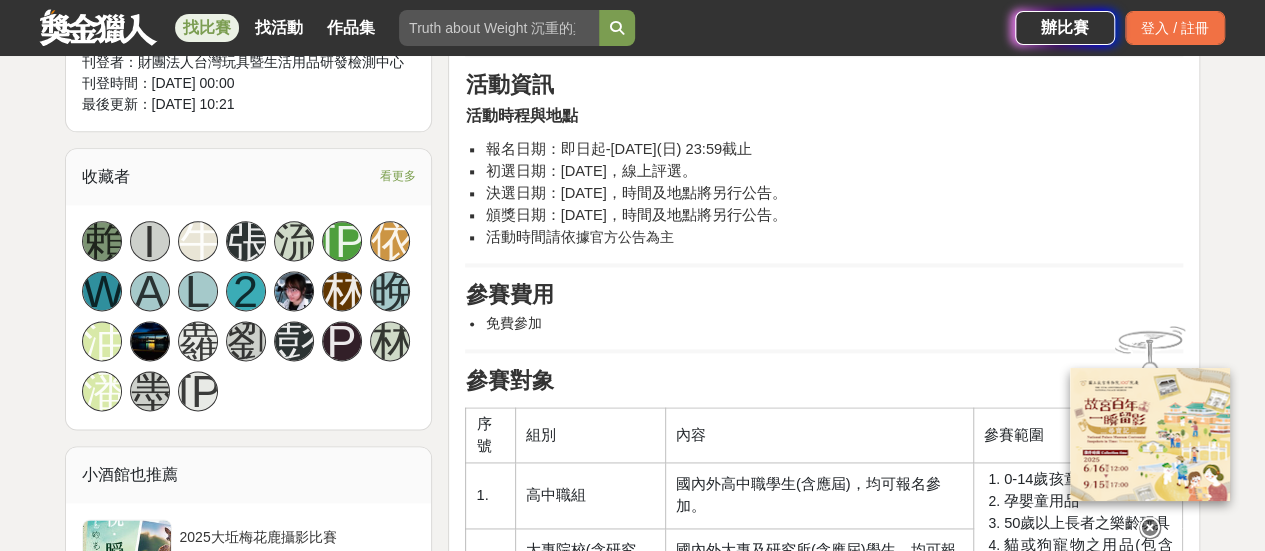 drag, startPoint x: 470, startPoint y: 298, endPoint x: 602, endPoint y: 295, distance: 132.03409 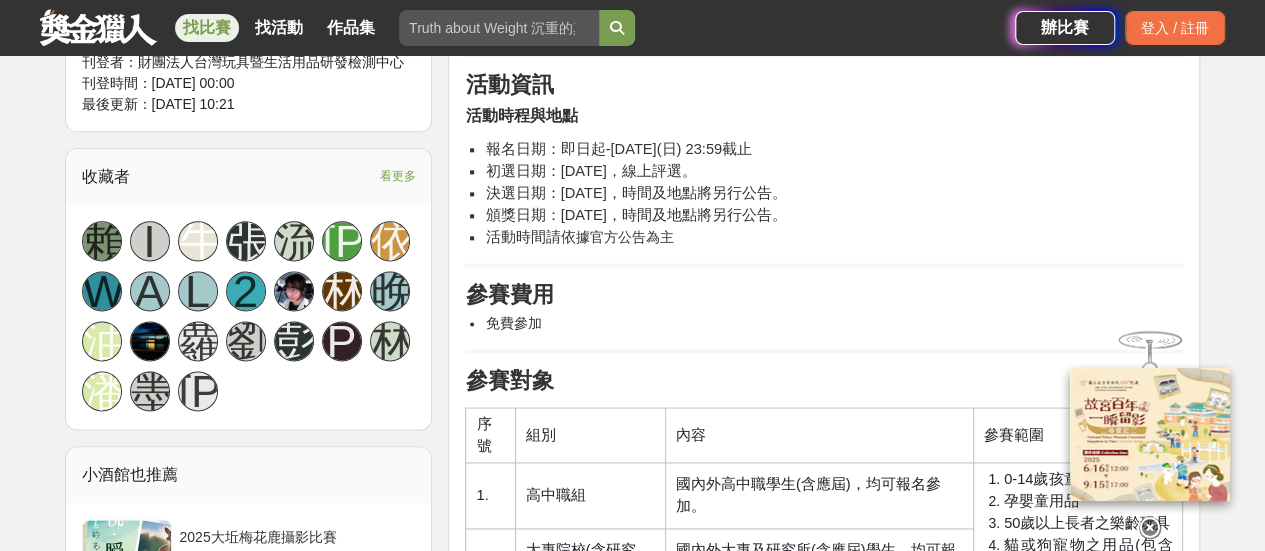 click on "參賽費用" at bounding box center (824, 295) 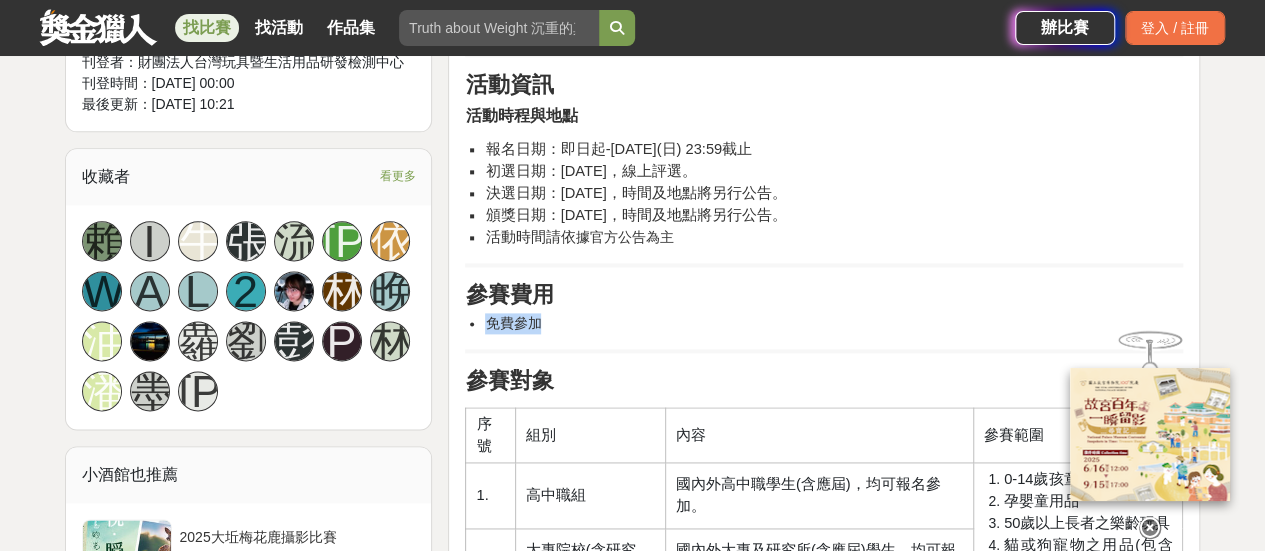 drag, startPoint x: 486, startPoint y: 326, endPoint x: 584, endPoint y: 329, distance: 98.045906 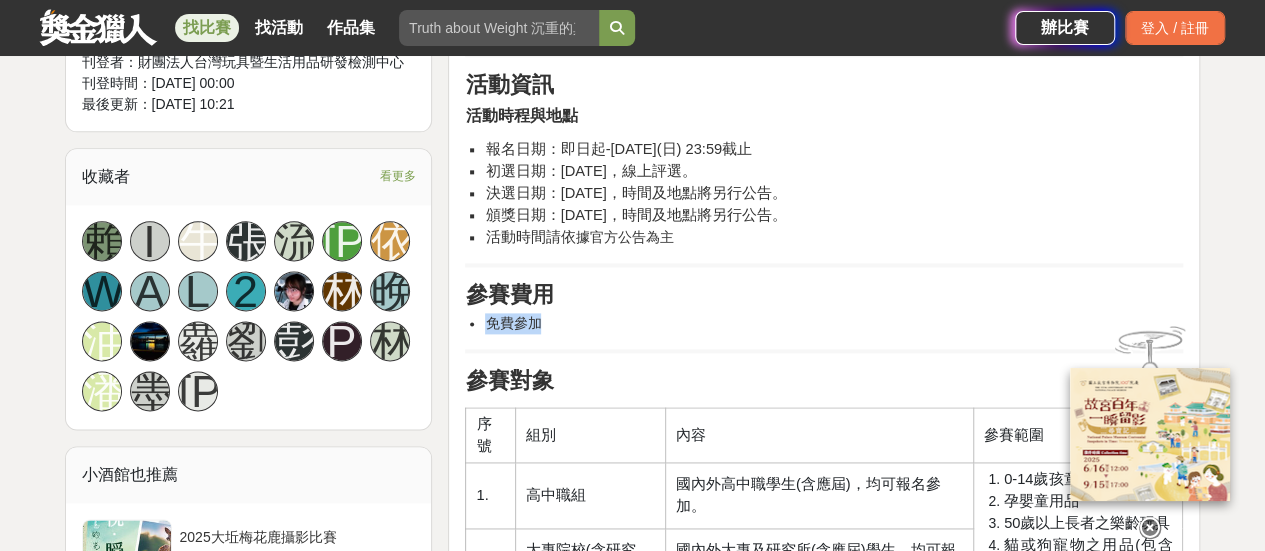 click on "免費參加" at bounding box center (834, 323) 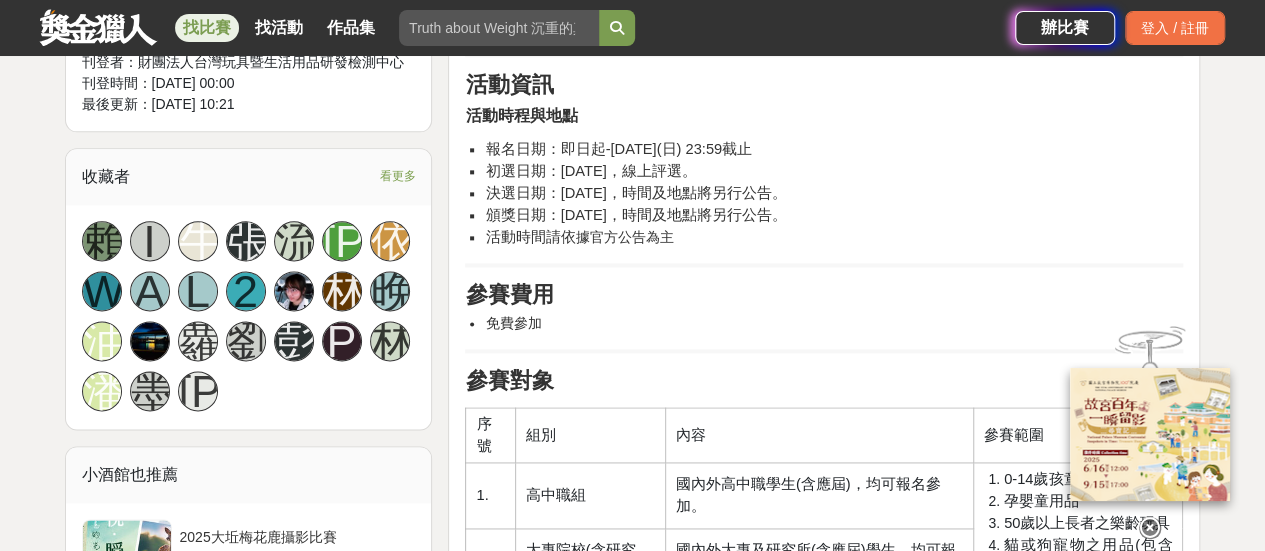 click on "頒獎日期：[DATE]，時間及地點將另行公告。" at bounding box center [635, 215] 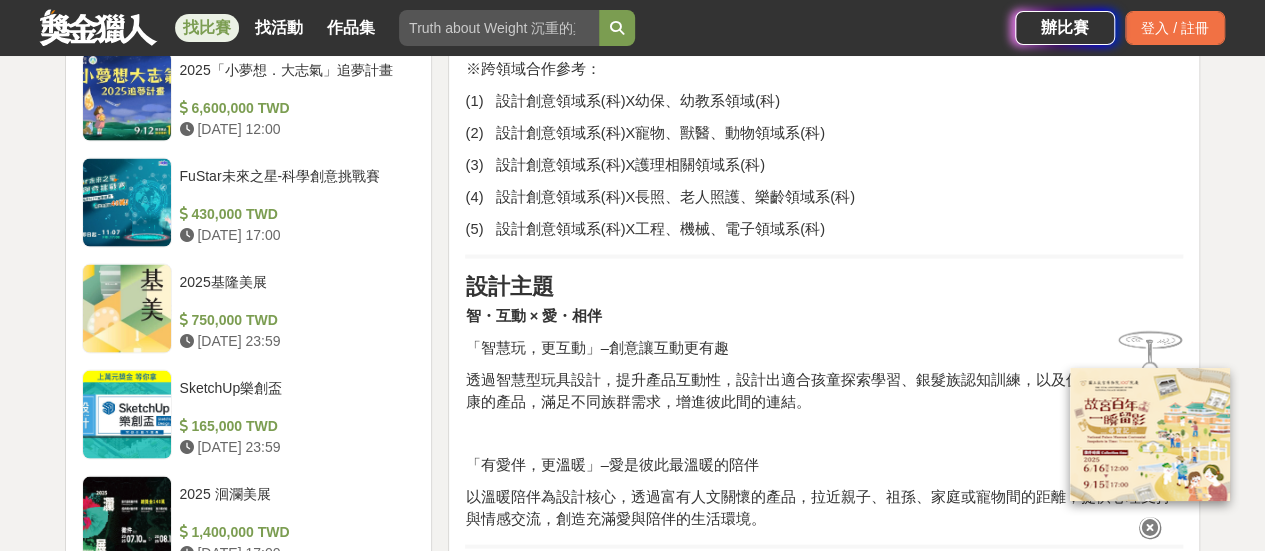 scroll, scrollTop: 2000, scrollLeft: 0, axis: vertical 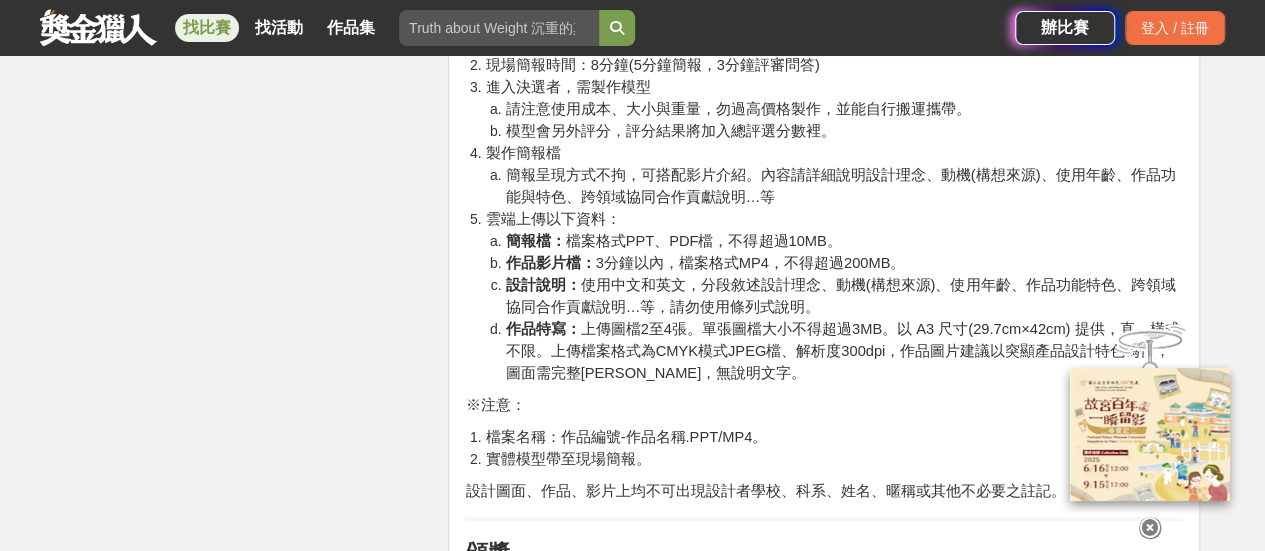 click on "簡報檔： 檔案格式PPT、PDF檔，不得超過10MB。" at bounding box center [844, 241] 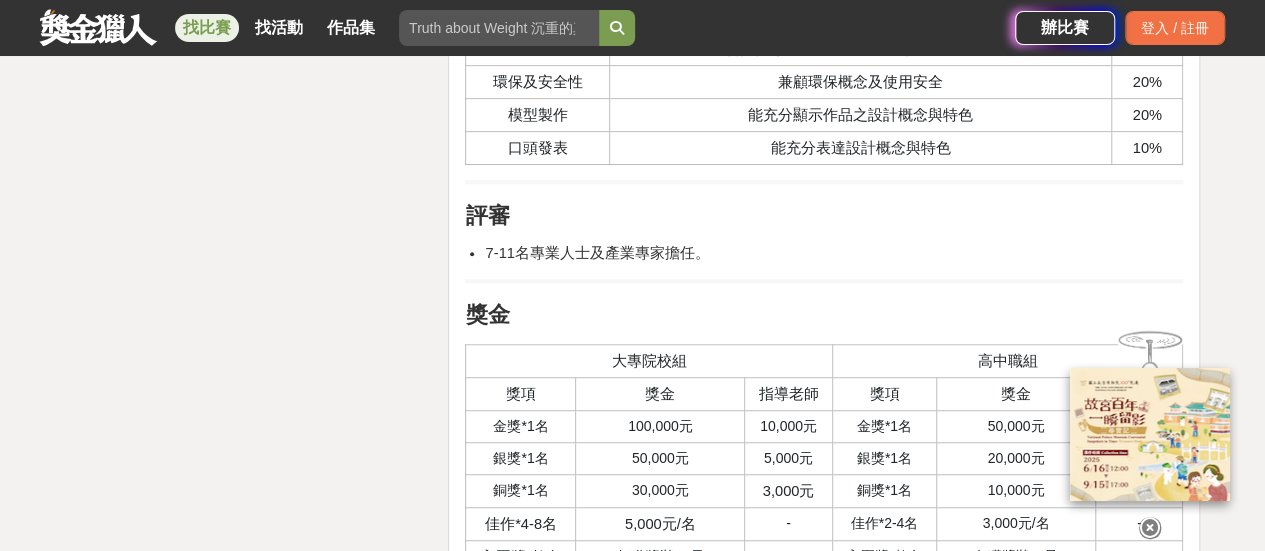 scroll, scrollTop: 4200, scrollLeft: 0, axis: vertical 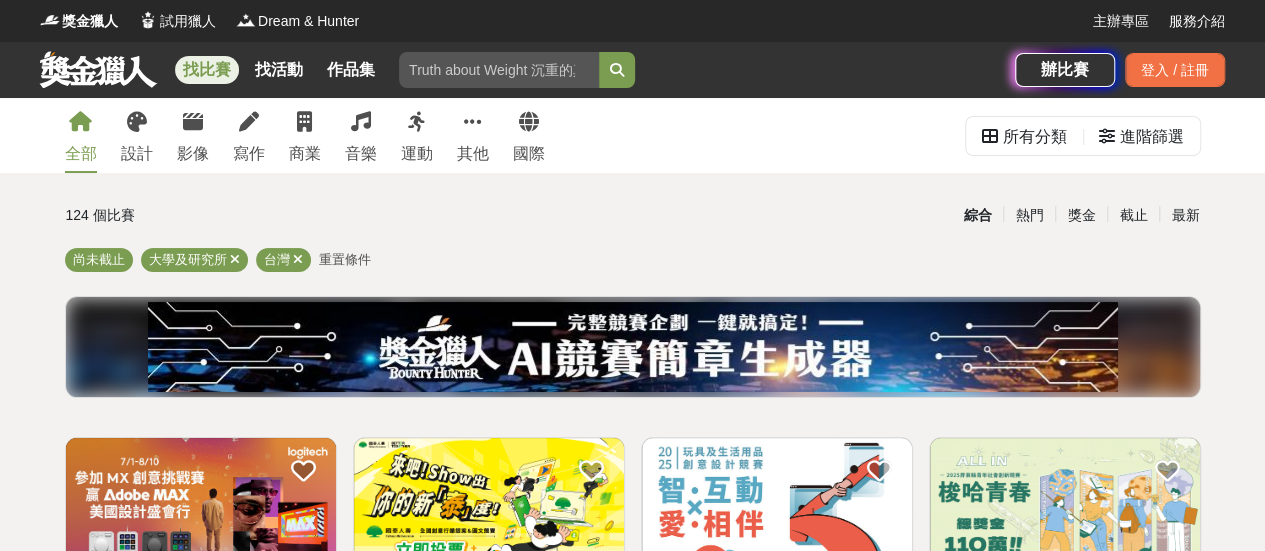 click on "全部 設計 影像 寫作 商業 音樂 運動 其他 國際 所有分類 進階篩選" at bounding box center [633, 135] 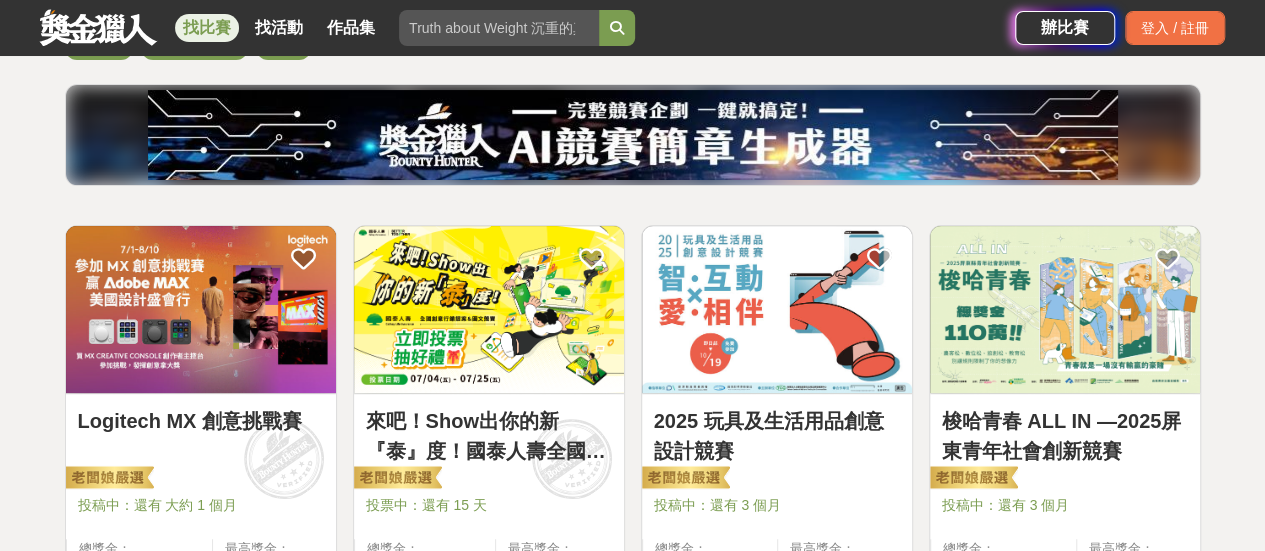 scroll, scrollTop: 400, scrollLeft: 0, axis: vertical 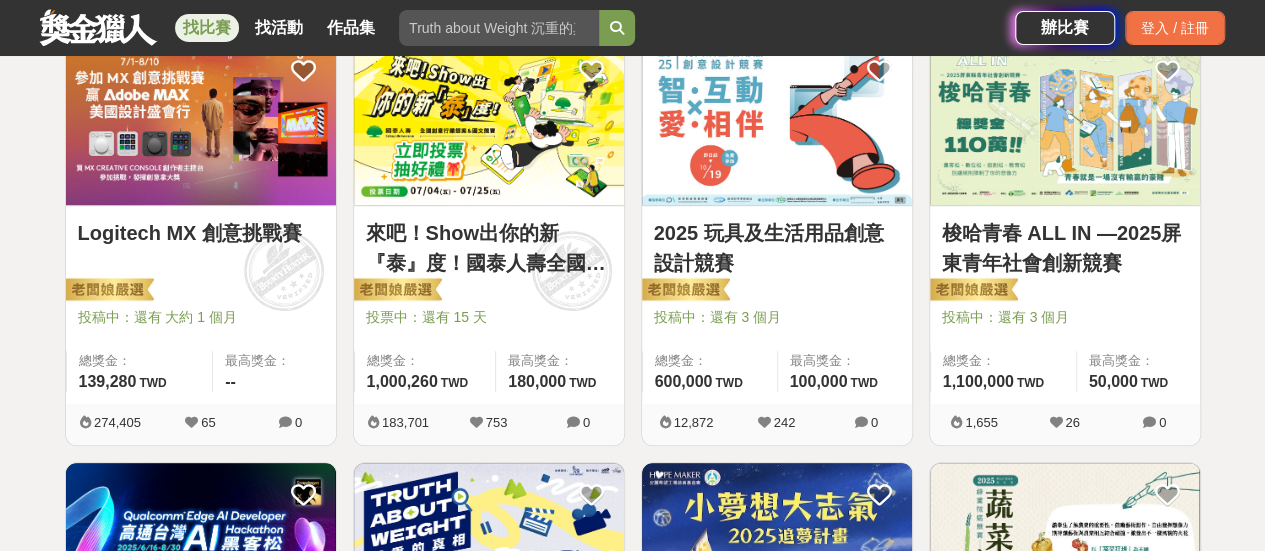 click on "2025 玩具及生活用品創意設計競賽" at bounding box center [777, 248] 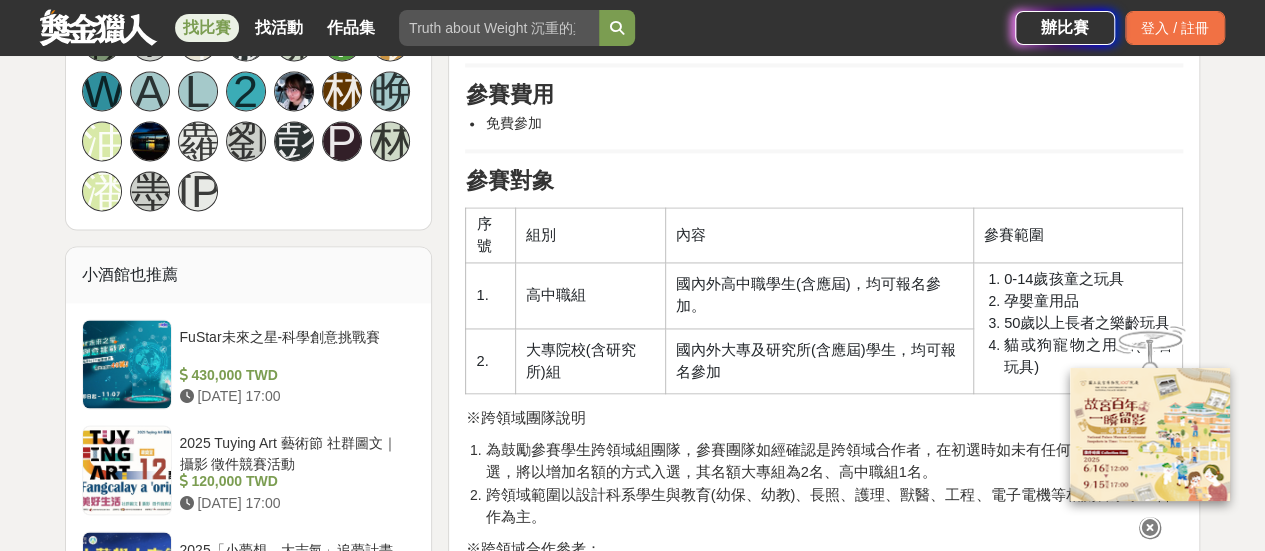 scroll, scrollTop: 1600, scrollLeft: 0, axis: vertical 